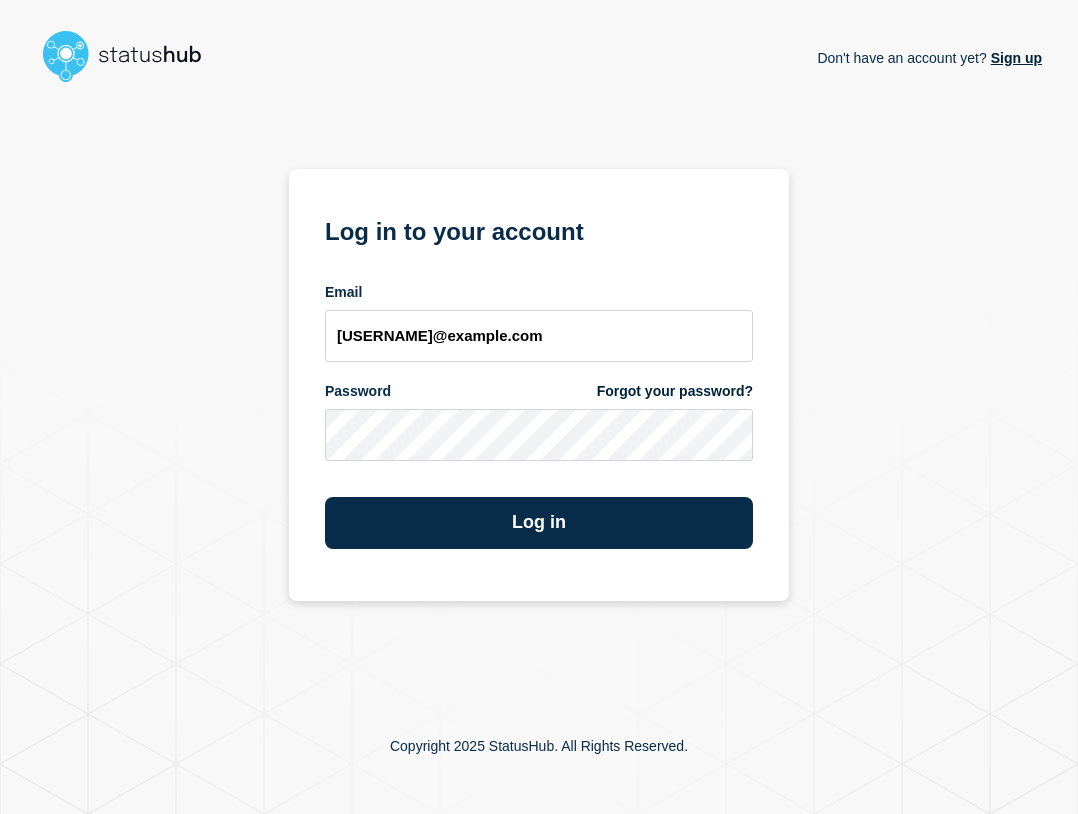 scroll, scrollTop: 0, scrollLeft: 0, axis: both 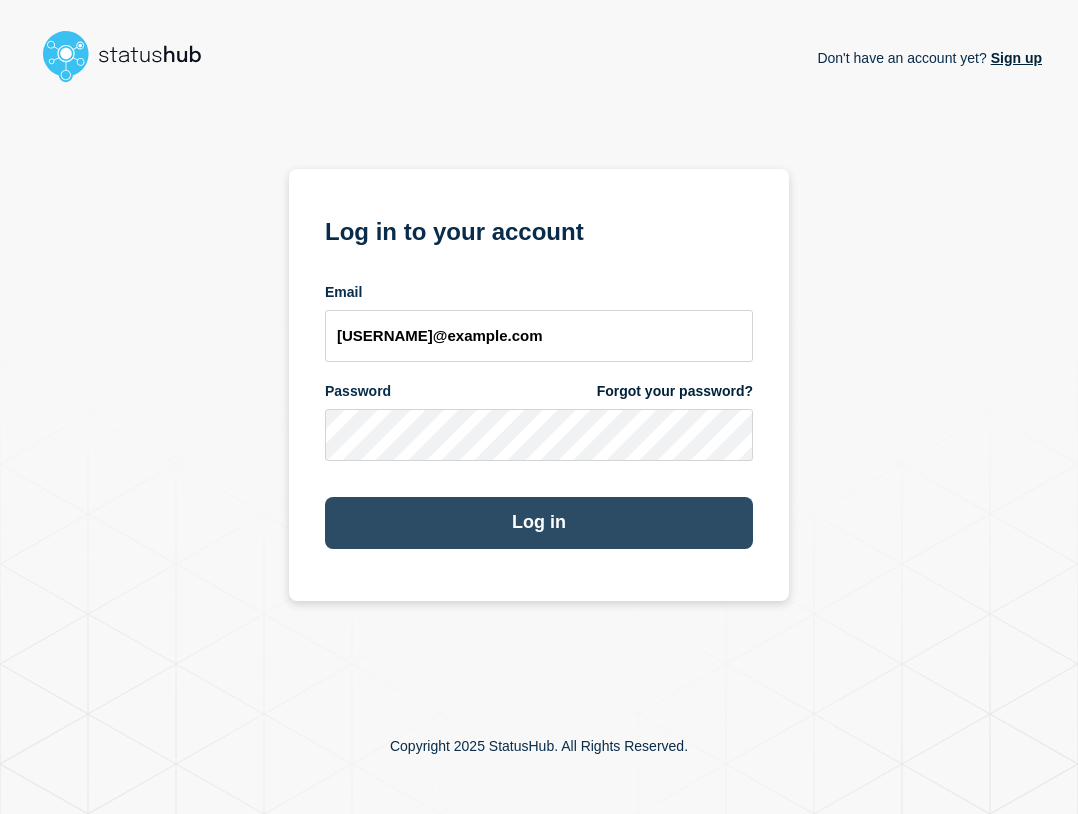 click on "Log in" at bounding box center (539, 523) 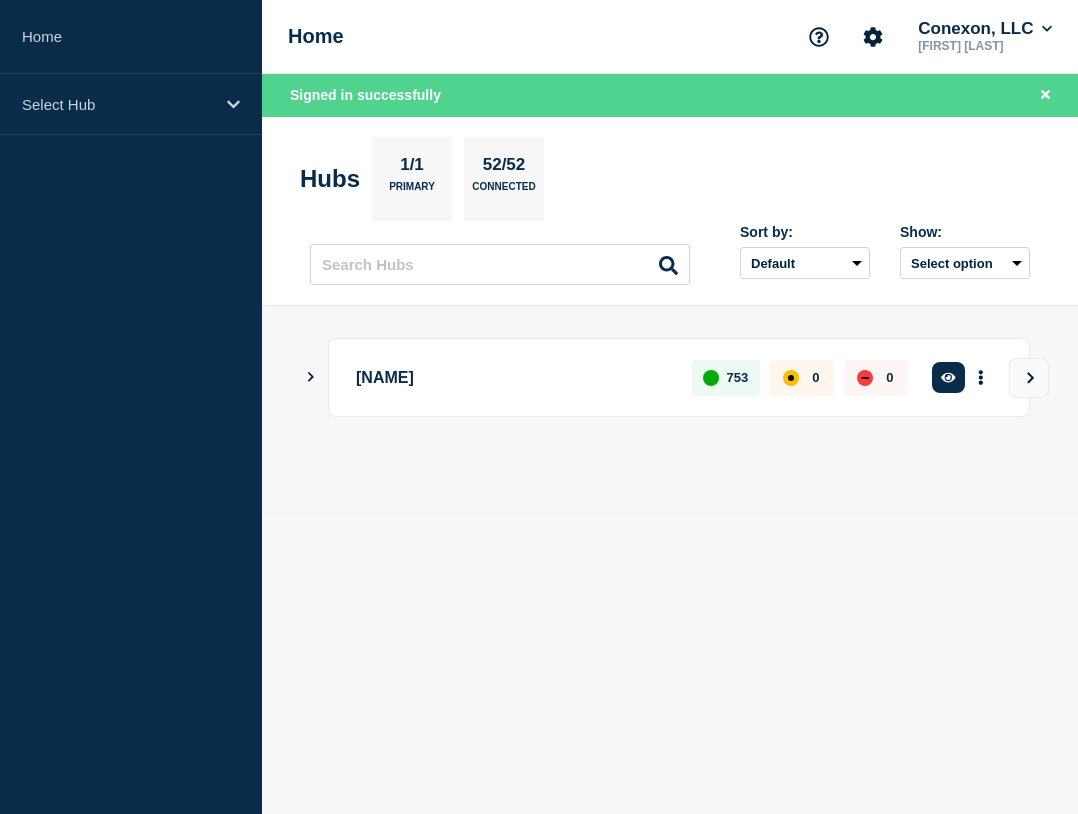 scroll, scrollTop: 0, scrollLeft: 0, axis: both 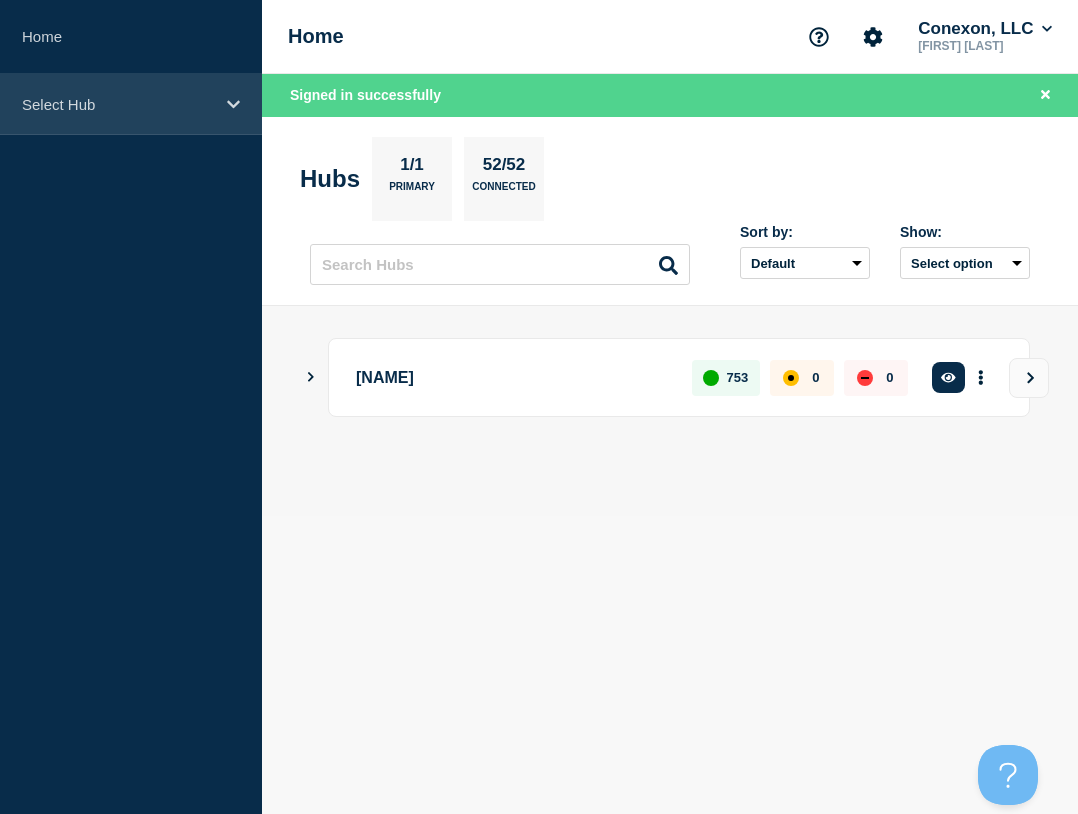click on "Select Hub" at bounding box center [118, 104] 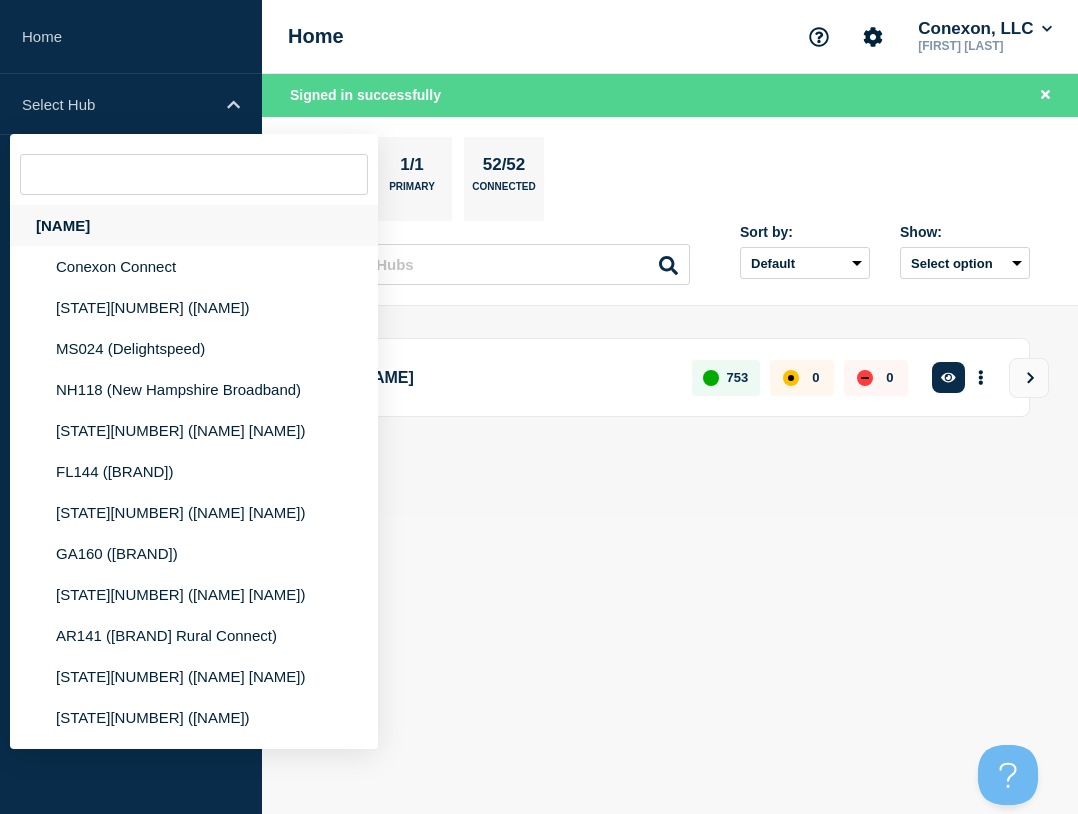 click on "[NAME]" at bounding box center [194, 225] 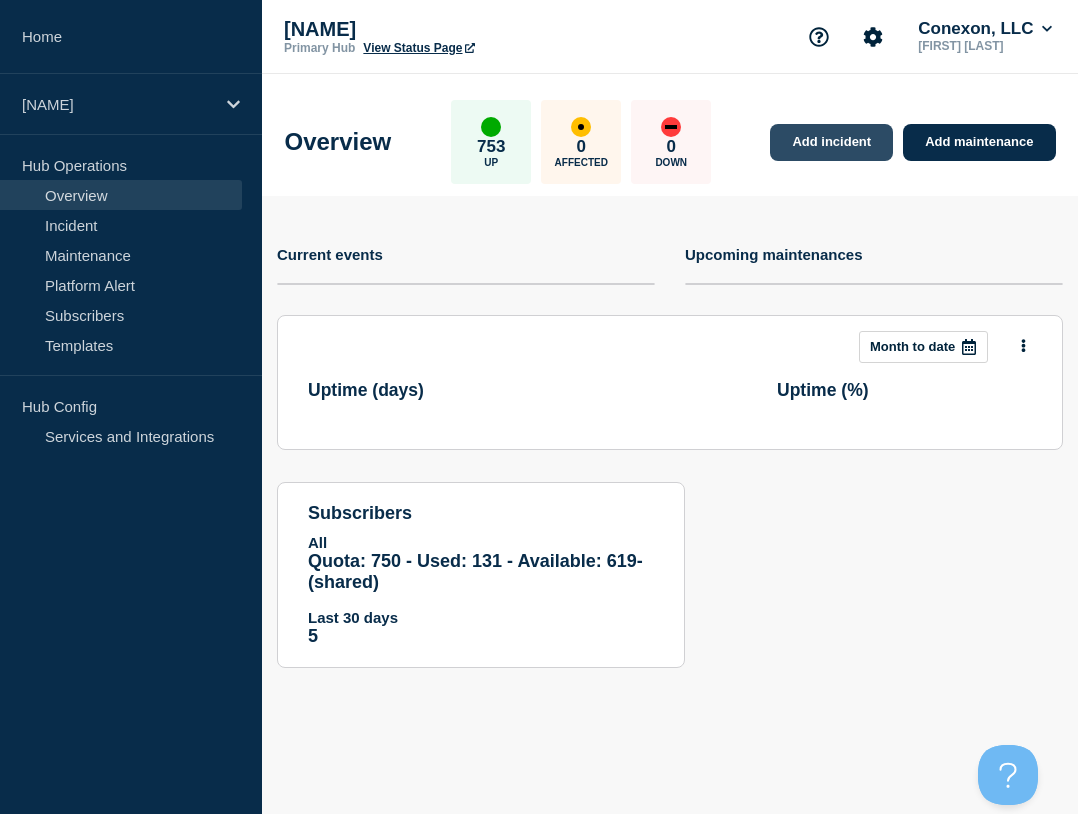 click on "Add incident" at bounding box center (831, 142) 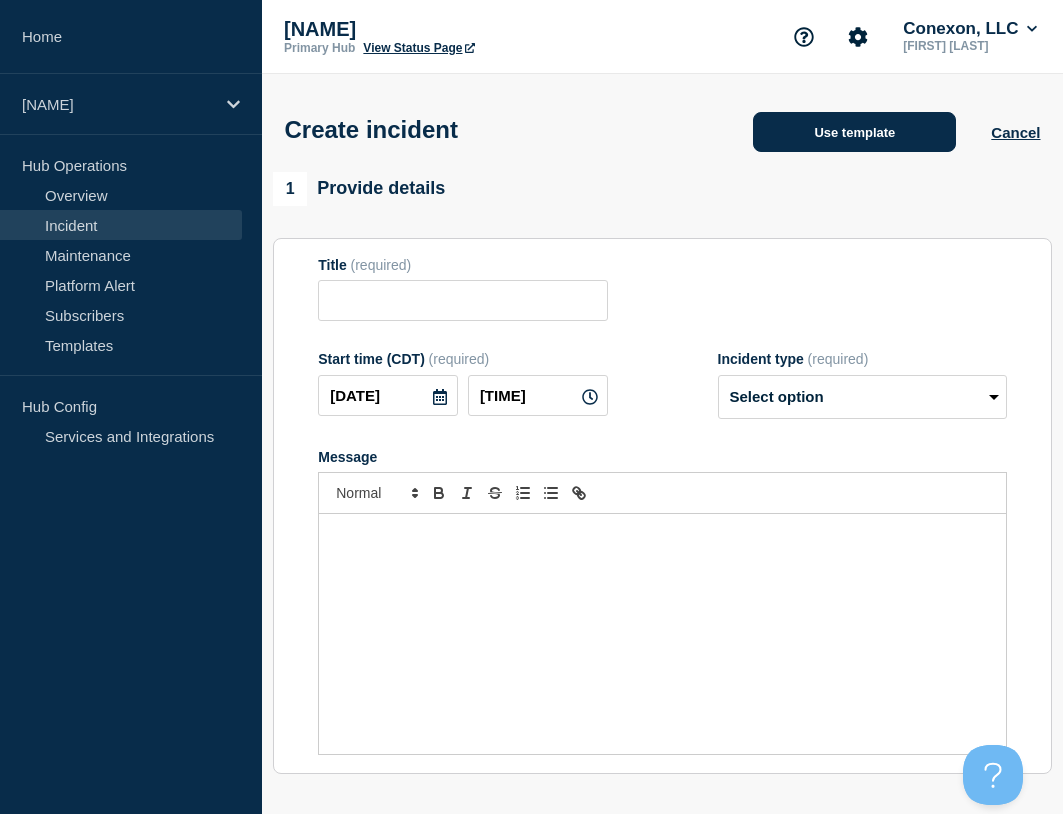 click on "Use template" at bounding box center [854, 132] 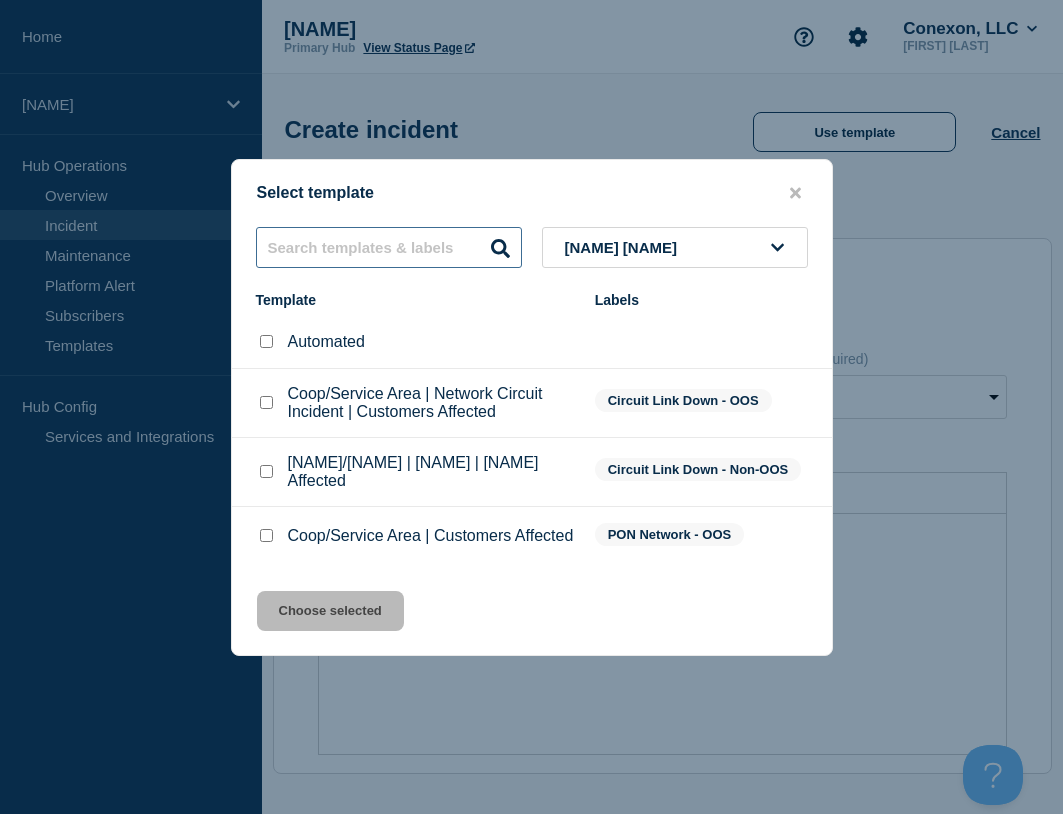 click at bounding box center [389, 247] 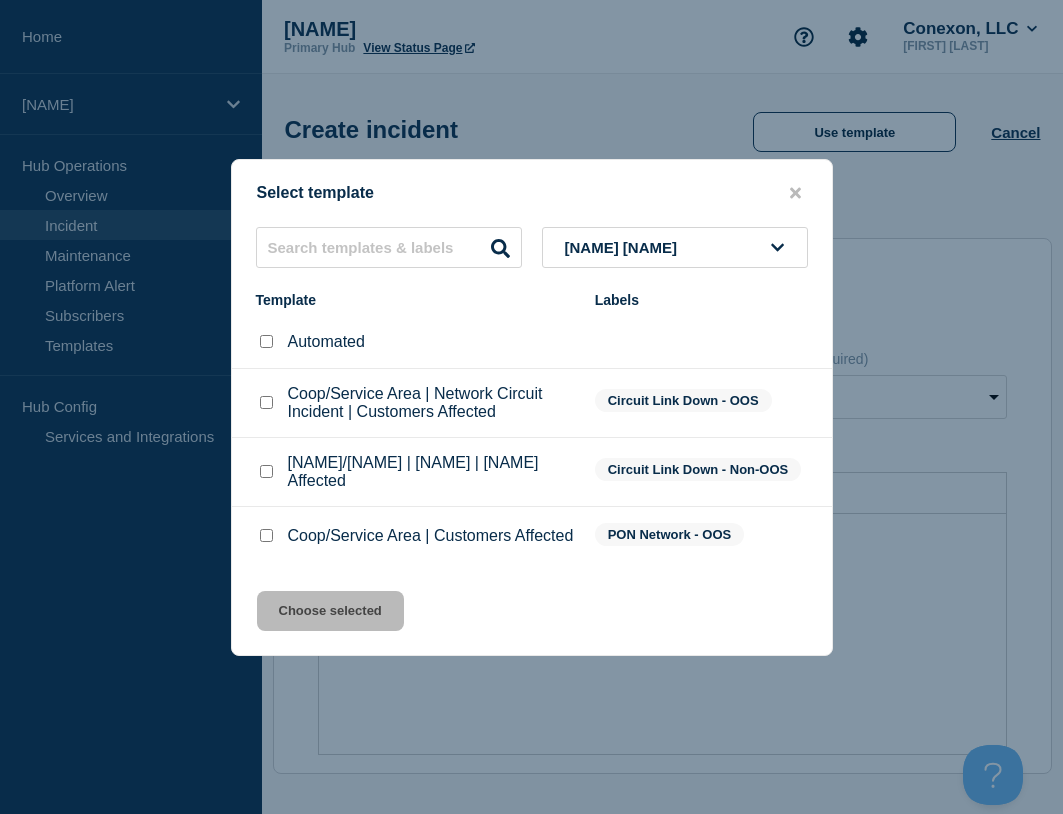 click at bounding box center (266, 535) 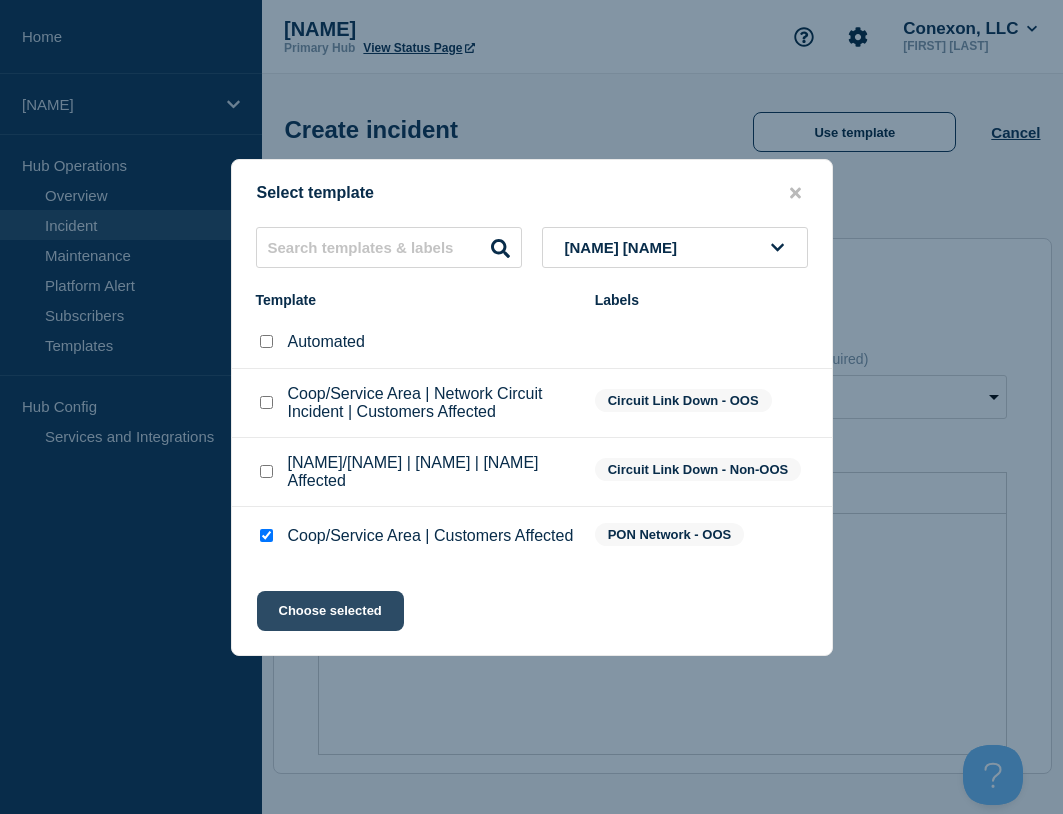 click on "Choose selected" 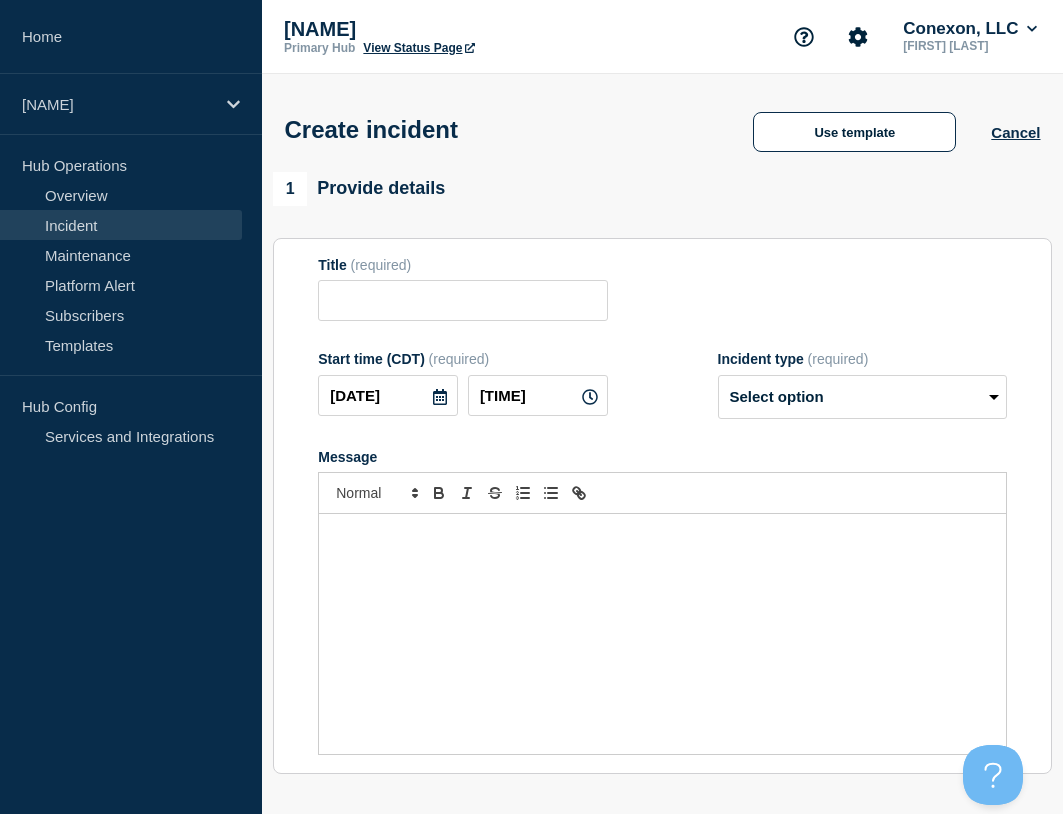 type on "Coop/Service Area | Customers Affected" 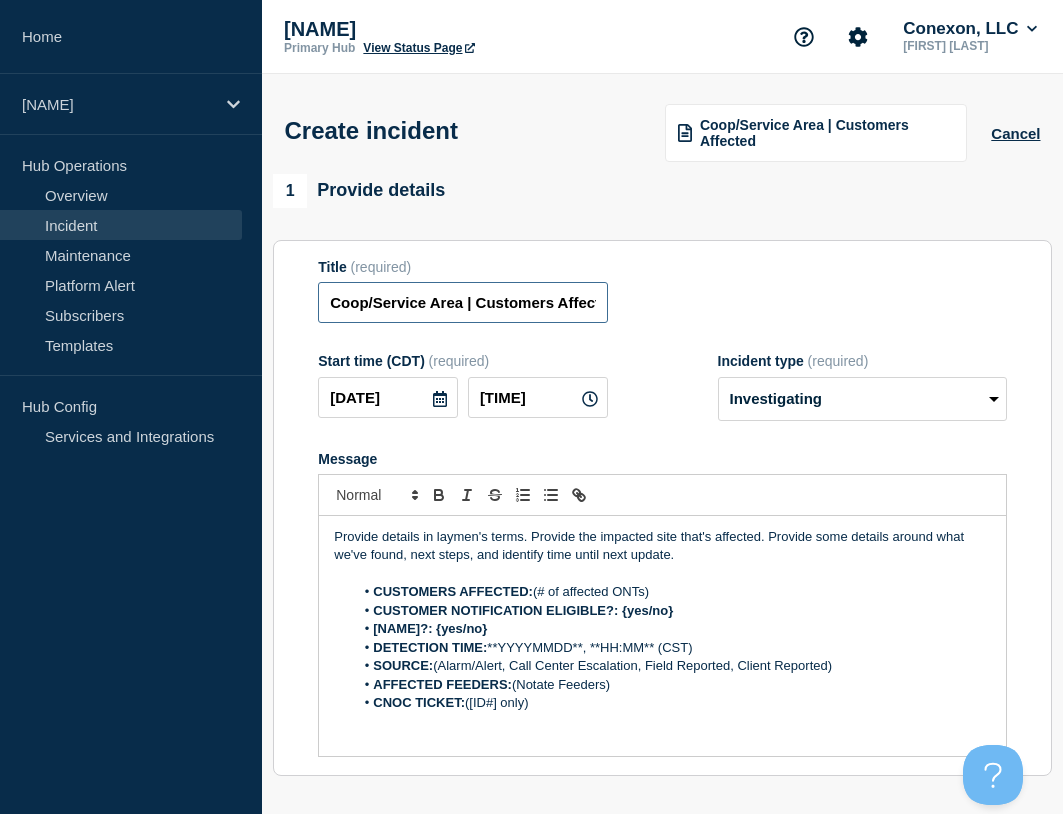 drag, startPoint x: 461, startPoint y: 305, endPoint x: 289, endPoint y: 306, distance: 172.00291 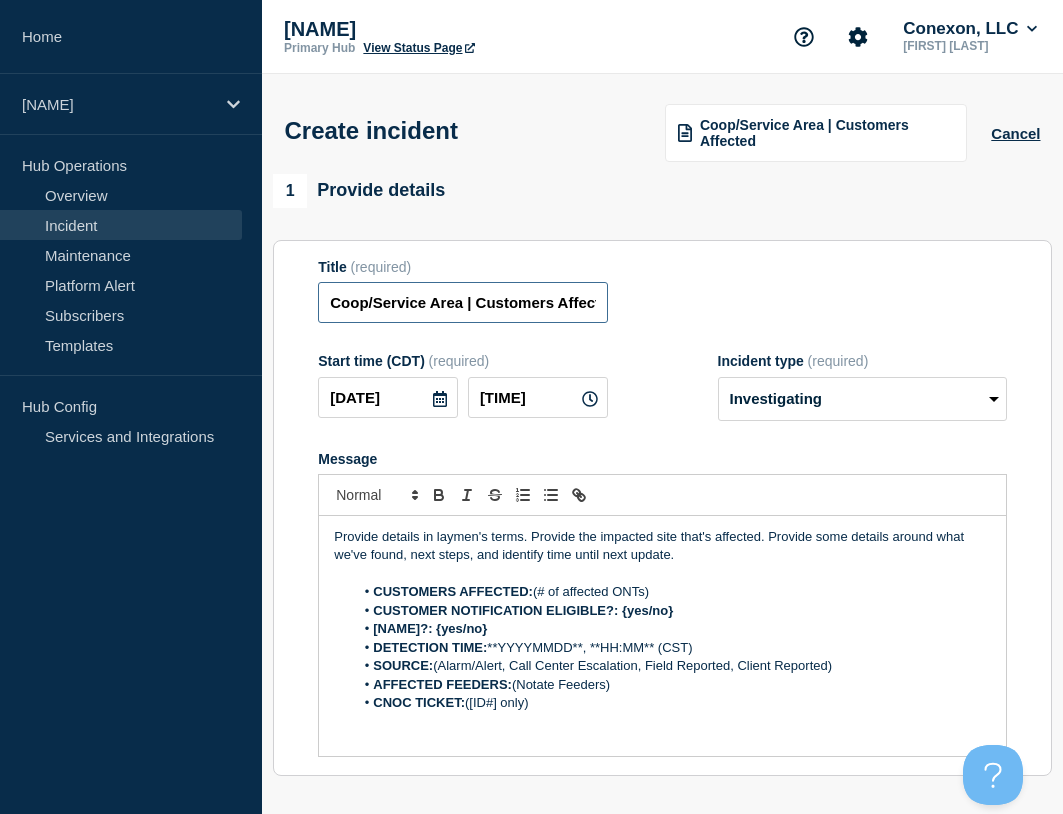 click on "[NAME]  (required) [NAME]/[NAME] | [NAME] Affected [NAME] ([AM/PM])  (required) [NAME] [NAME]  (required) Select option Investigating Identified Monitoring Message  Provide details in laymen's terms. Provide the impacted site that's affected. Provide some details around what we've found, next steps, and identify time until next update. CUSTOMERS AFFECTED:  (# of affected ONTs) CUSTOMER NOTIFICATION ELIGIBLE?: {yes/no} CUSTOMER NOTIFICATIONS TRIGGERED?: {yes/no}   DETECTION TIME:  **YYYYMMDD**, **HH:MM** (CST)   SOURCE:  (Alarm/Alert, Call Center Escalation, Field Reported, Client Reported)   AFFECTED FEEDERS:  (Notate Feeders) CNOC TICKET:  (ID# only) You received this email because you are subscribed to Conexon NOC service status notifications. The information contained in this notice is confidential, privileged, and only for the information of intended subscribed recipient(s). Information published herein may not be used, republished or redistributed, without the prior written consent of Conexon LLC." at bounding box center [662, 508] 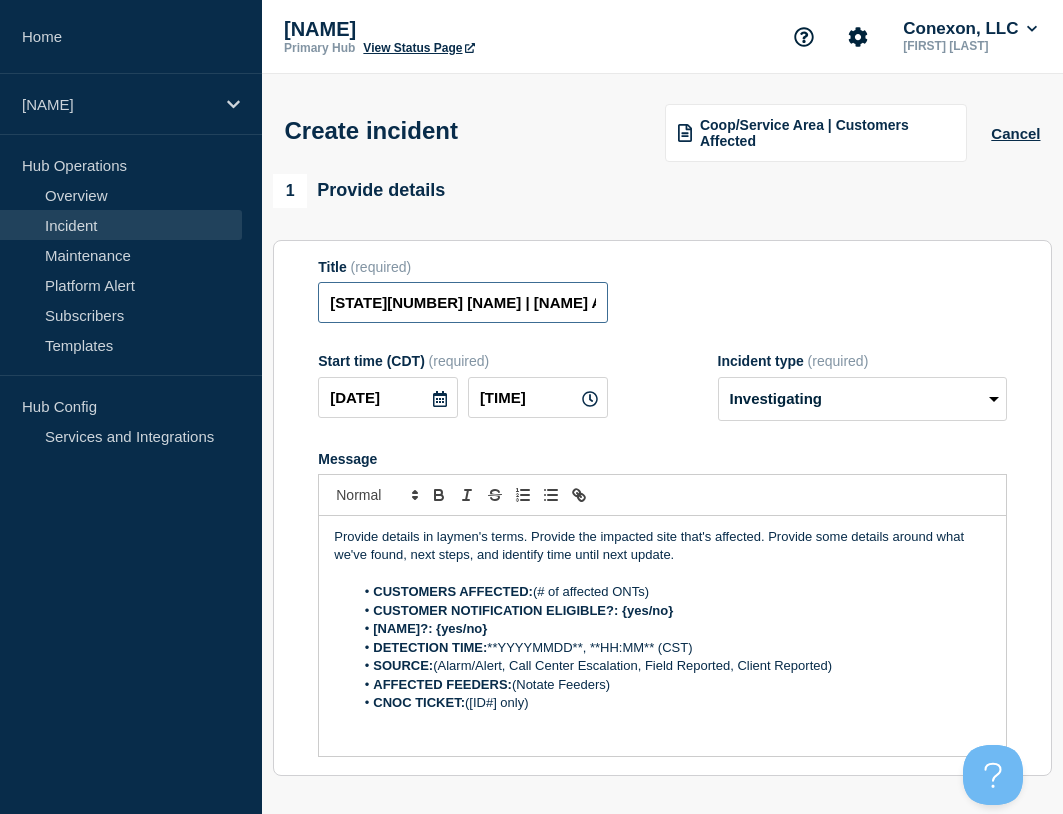 type on "[STATE][NUMBER] [NAME] | [NAME] Affected" 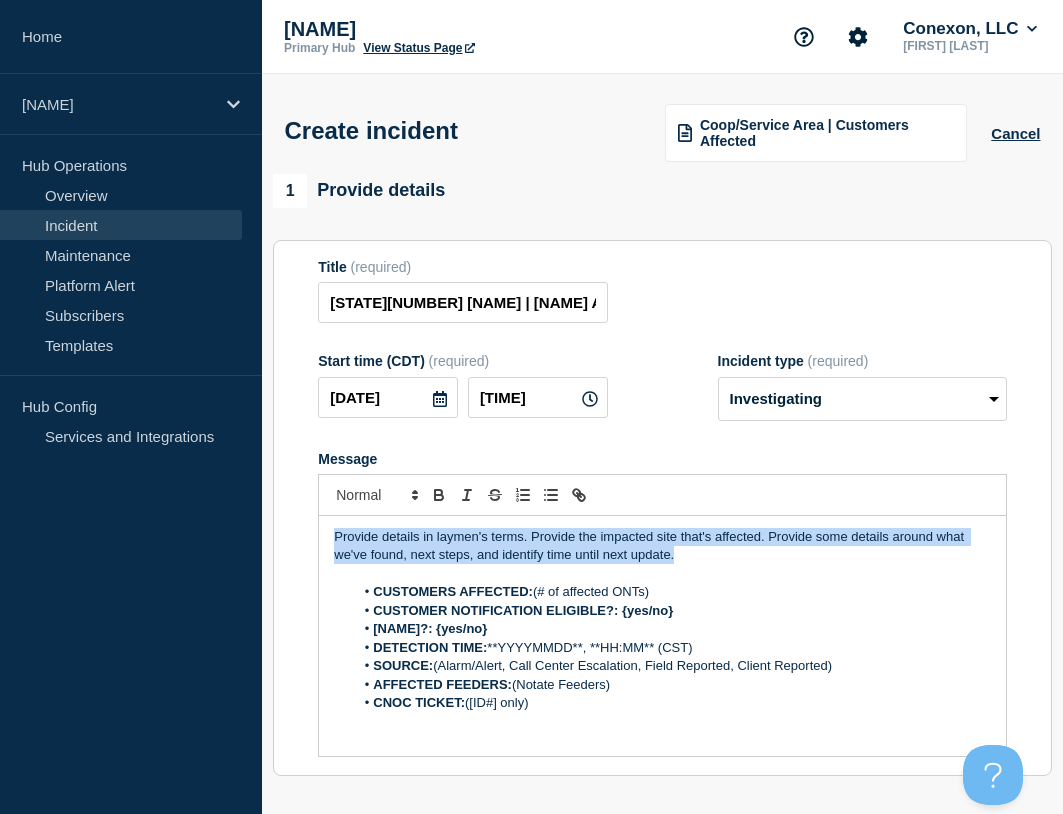 drag, startPoint x: 372, startPoint y: 548, endPoint x: 193, endPoint y: 537, distance: 179.33768 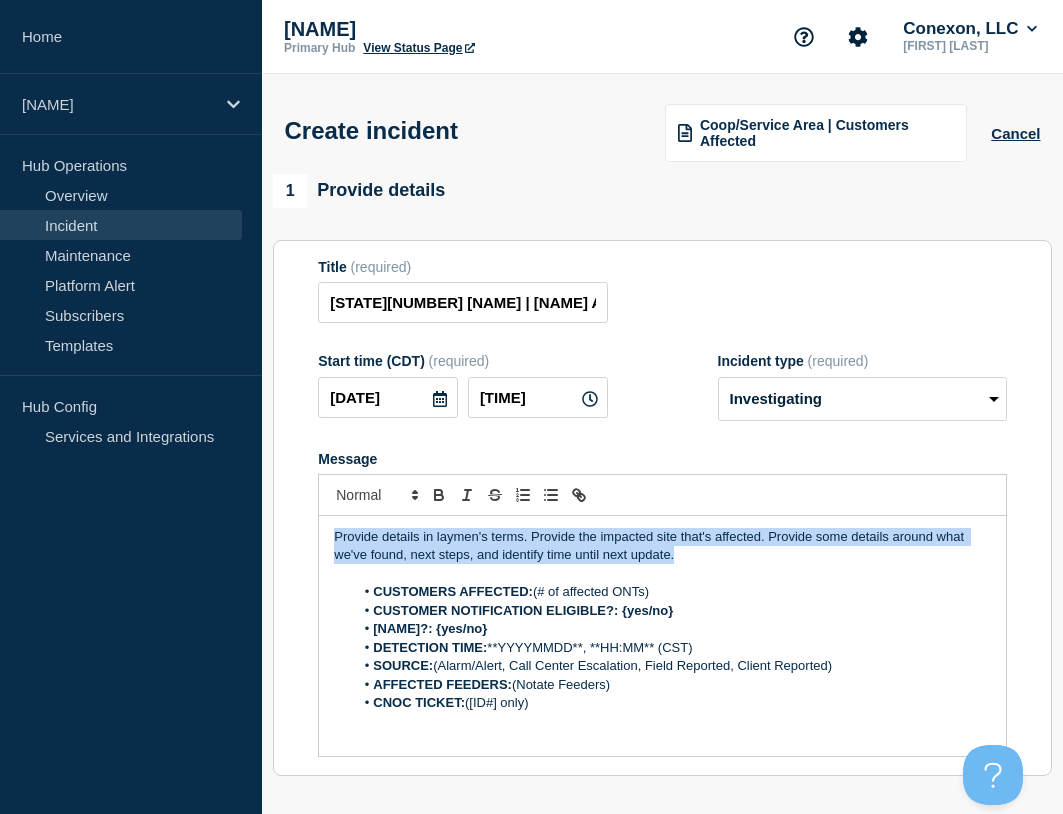 click on "Home NOC Hub Hub Operations Overview  Incident  Maintenance  Platform Alert  Subscribers  Templates  Hub Config Services and Integrations  NOC Hub Primary Hub View Status Page  Conexon, LLC  Ben Velasco Create incident Coop/Service Area | Customers Affected Cancel 1  Provide details  Title  (required) FL130 TriCounty  | Customers Affected Start time (CDT)  (required) 2025-08-07 09:45 Incident type  (required) Select option Investigating Identified Monitoring Message  Provide details in laymen's terms. Provide the impacted site that's affected. Provide some details around what we've found, next steps, and identify time until next update. CUSTOMERS AFFECTED:  (# of affected ONTs) CUSTOMER NOTIFICATION ELIGIBLE?: {yes/no} CUSTOMER NOTIFICATIONS TRIGGERED?: {yes/no}   DETECTION TIME:  **YYYYMMDD**, **HH:MM** (CST)   SOURCE:  (Alarm/Alert, Call Center Escalation, Field Reported, Client Reported)   AFFECTED FEEDERS:  (Notate Feeders) CNOC TICKET:  (ID# only) 2  Set affected Services  Select Services 3  Yes  No" 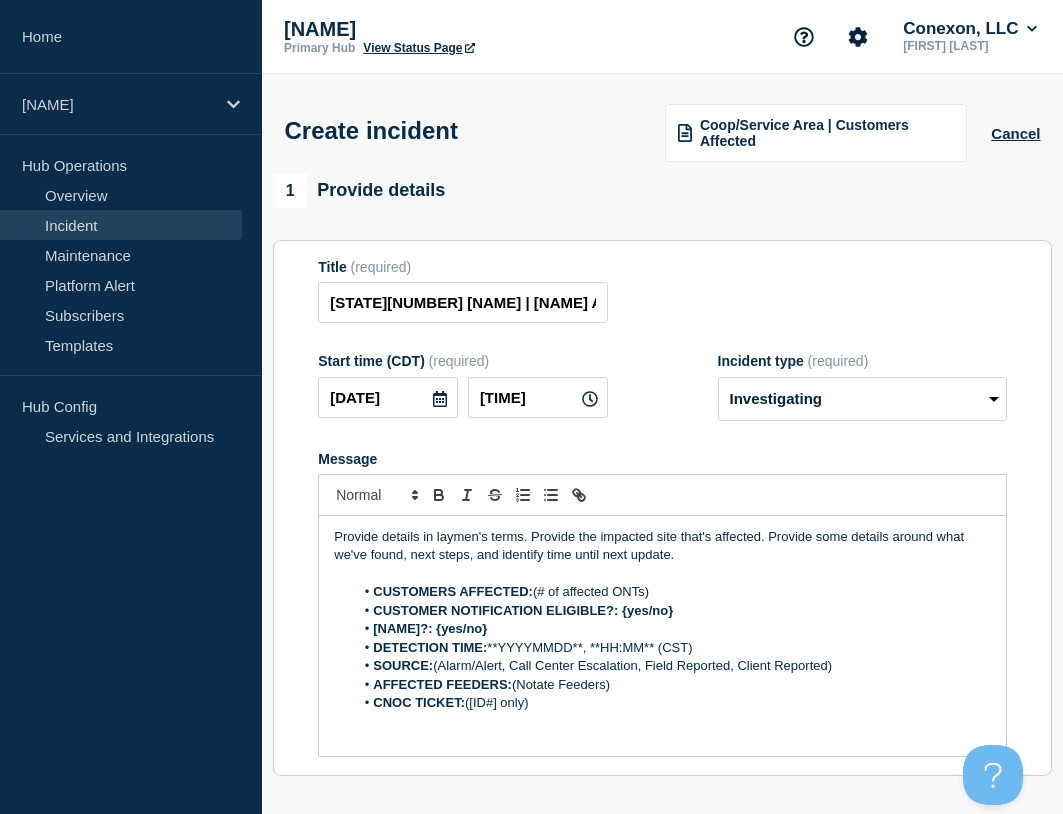 type 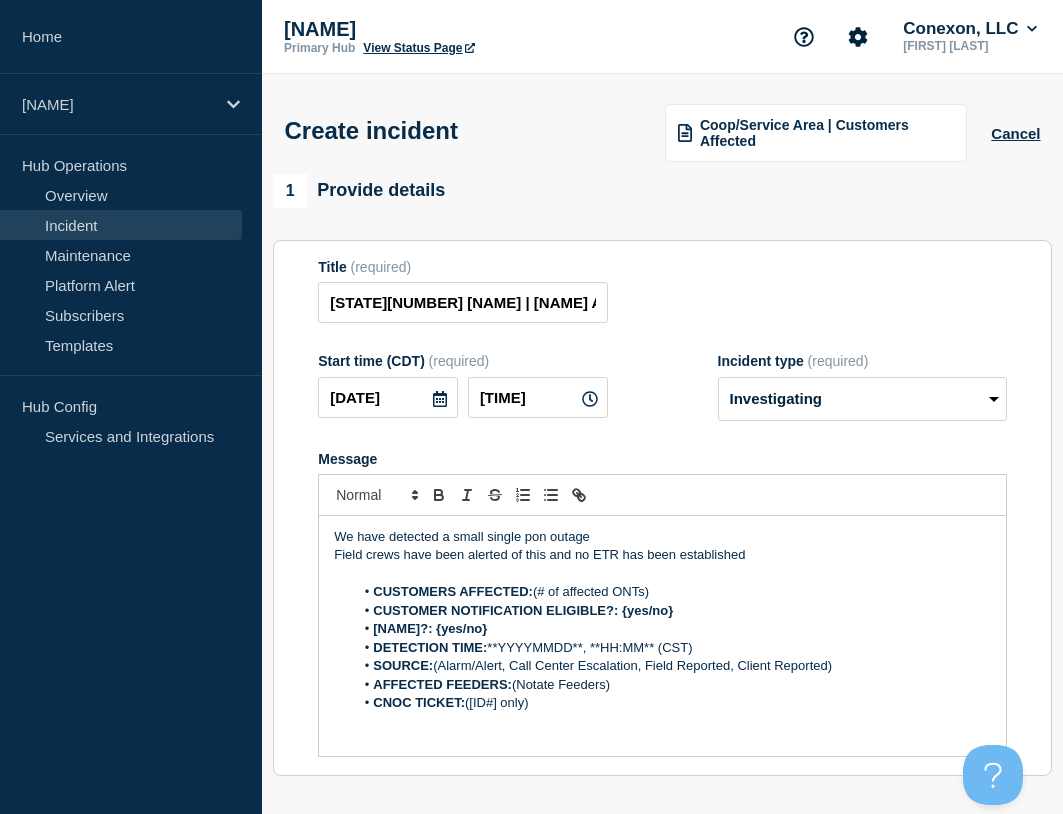 drag, startPoint x: 651, startPoint y: 591, endPoint x: 537, endPoint y: 591, distance: 114 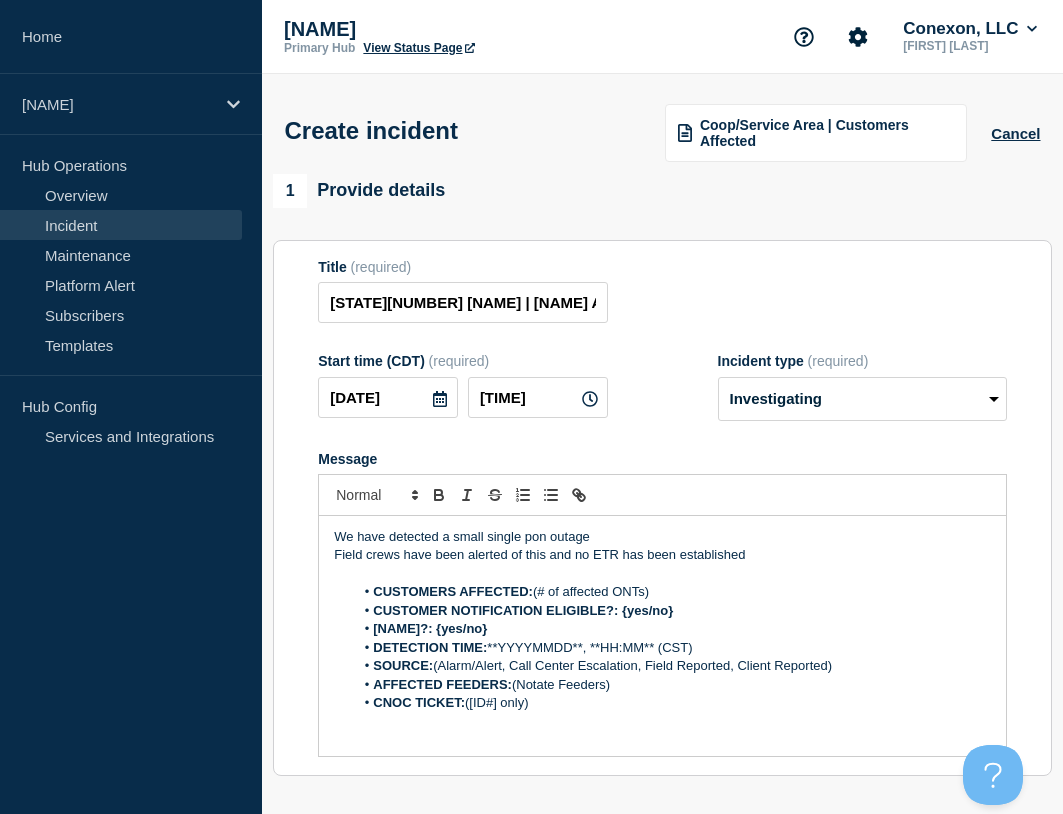 click on "CUSTOMERS AFFECTED:  (# of affected ONTs)" at bounding box center (672, 592) 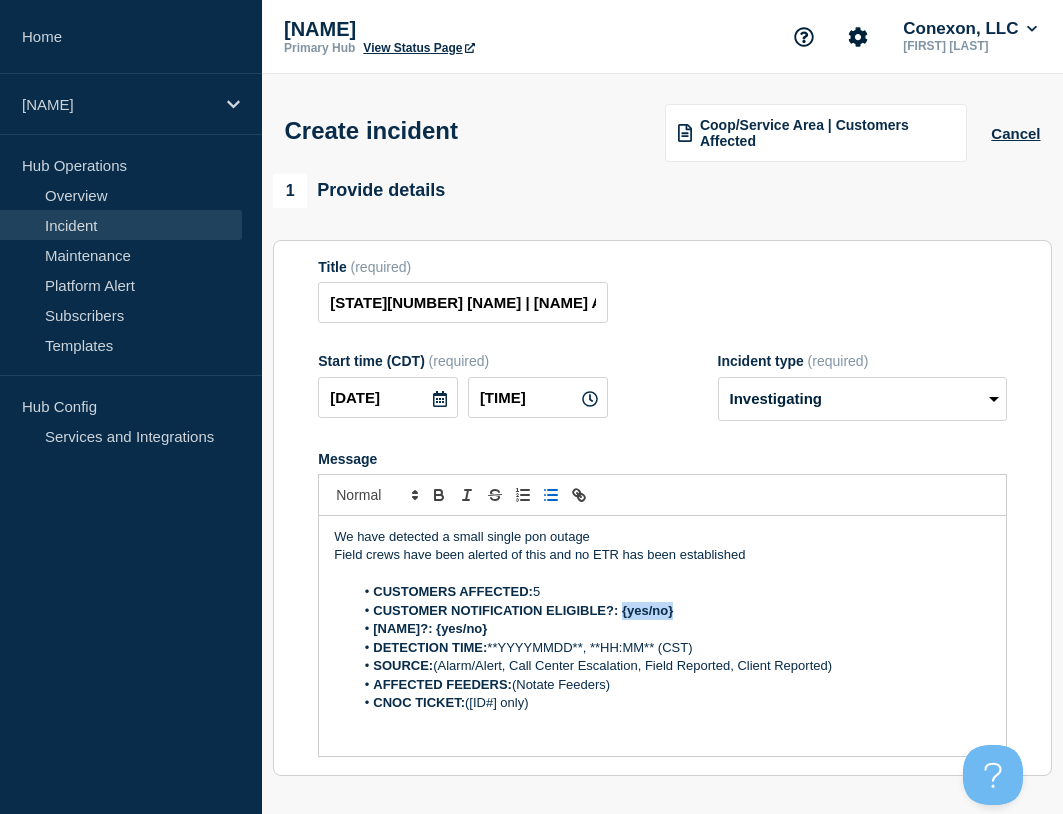 drag, startPoint x: 689, startPoint y: 609, endPoint x: 621, endPoint y: 611, distance: 68.0294 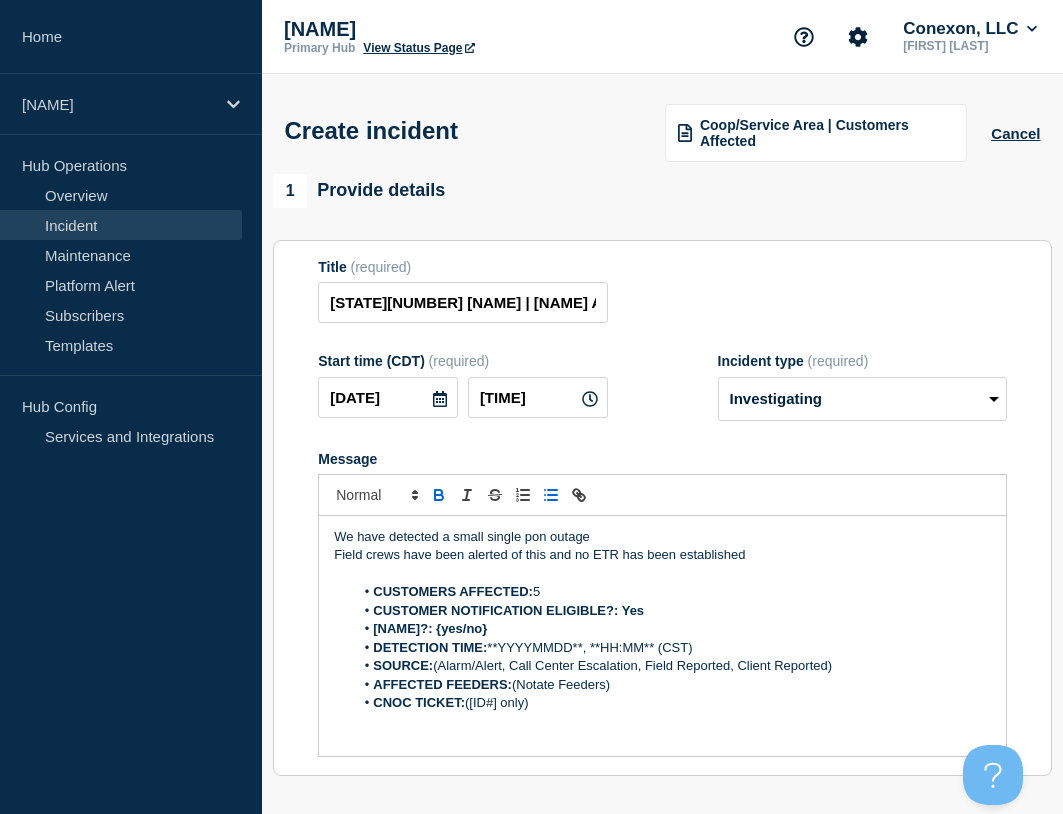 drag, startPoint x: 723, startPoint y: 626, endPoint x: 647, endPoint y: 636, distance: 76.655075 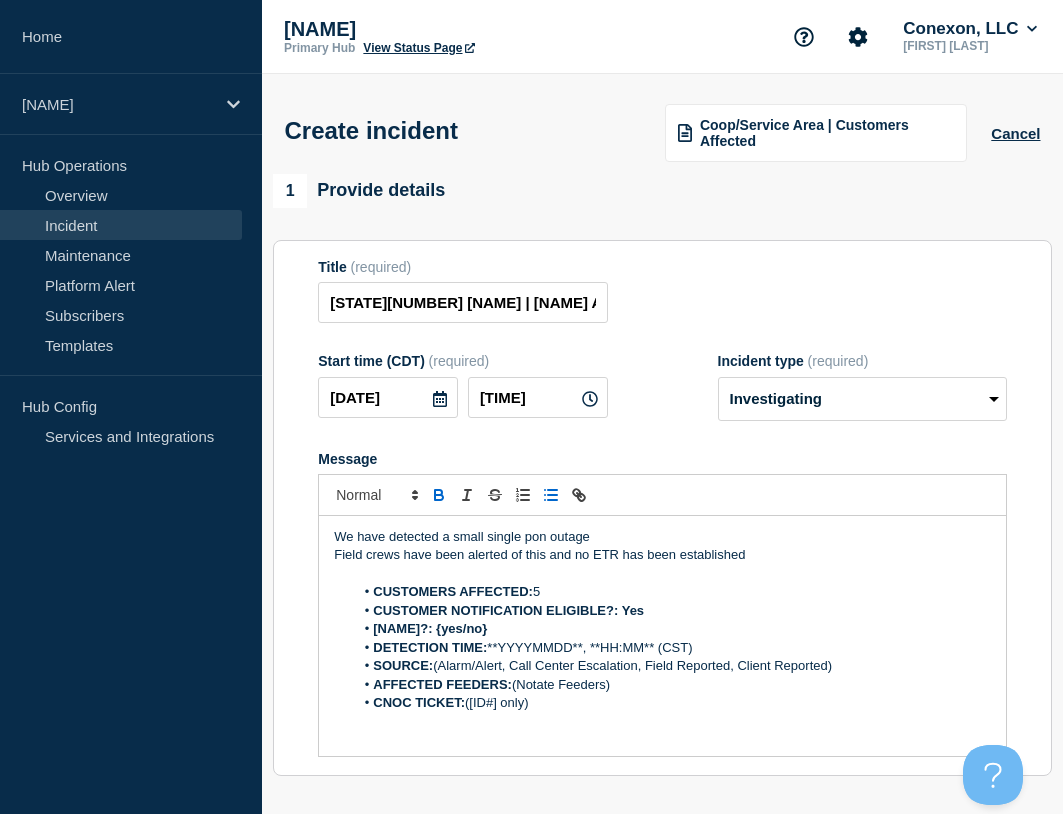 click on "[NAME]?: {yes/no}" at bounding box center [672, 629] 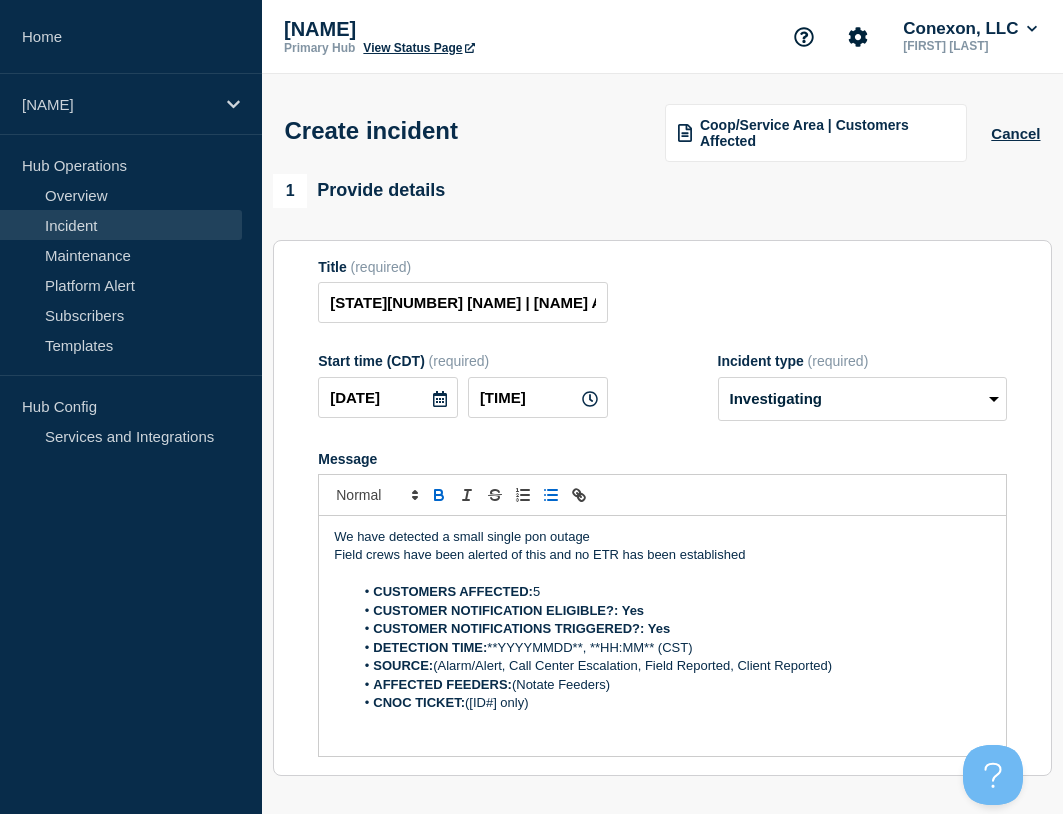 drag, startPoint x: 699, startPoint y: 649, endPoint x: 491, endPoint y: 656, distance: 208.11775 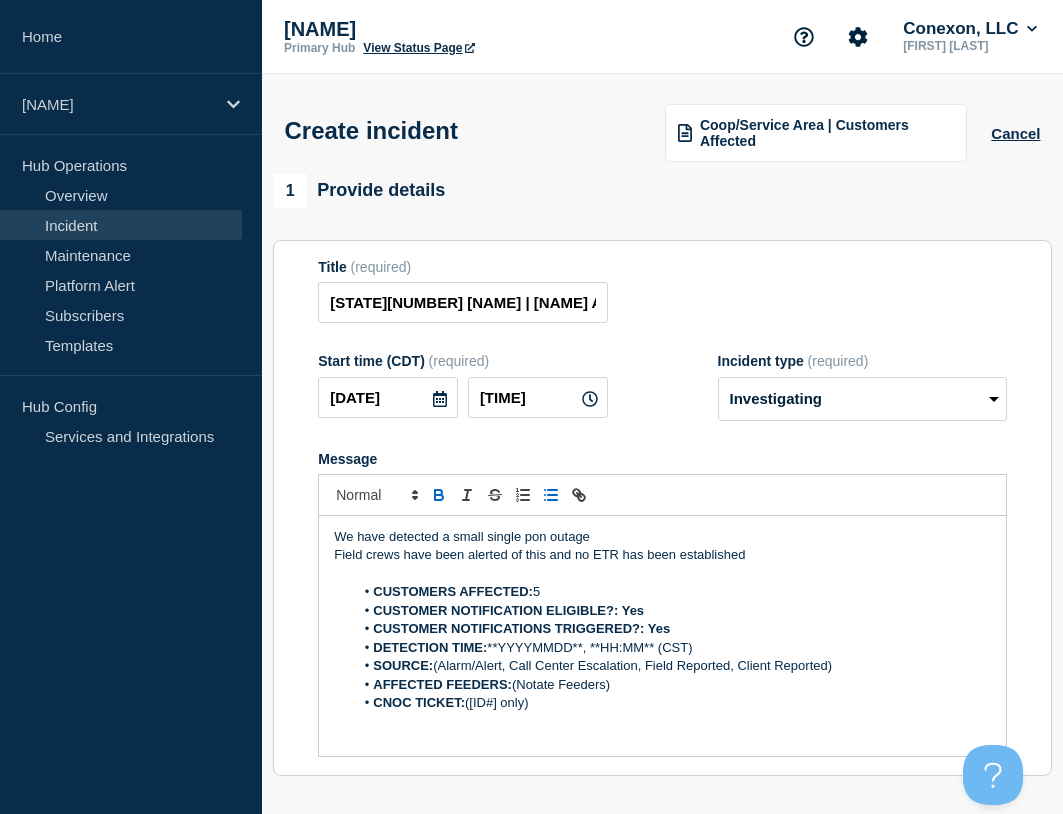 click on "DETECTION TIME: **[DATE]**, **[TIME]** ([TIMEZONE])" at bounding box center [672, 648] 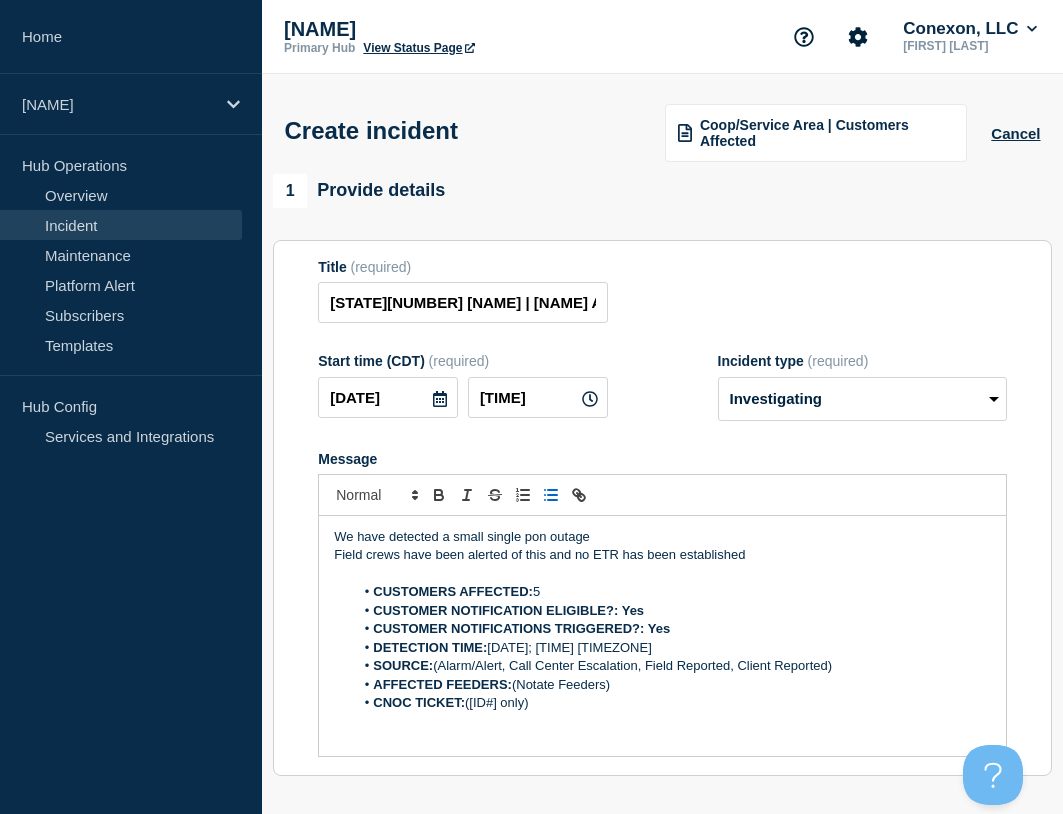 drag, startPoint x: 437, startPoint y: 665, endPoint x: 882, endPoint y: 664, distance: 445.00113 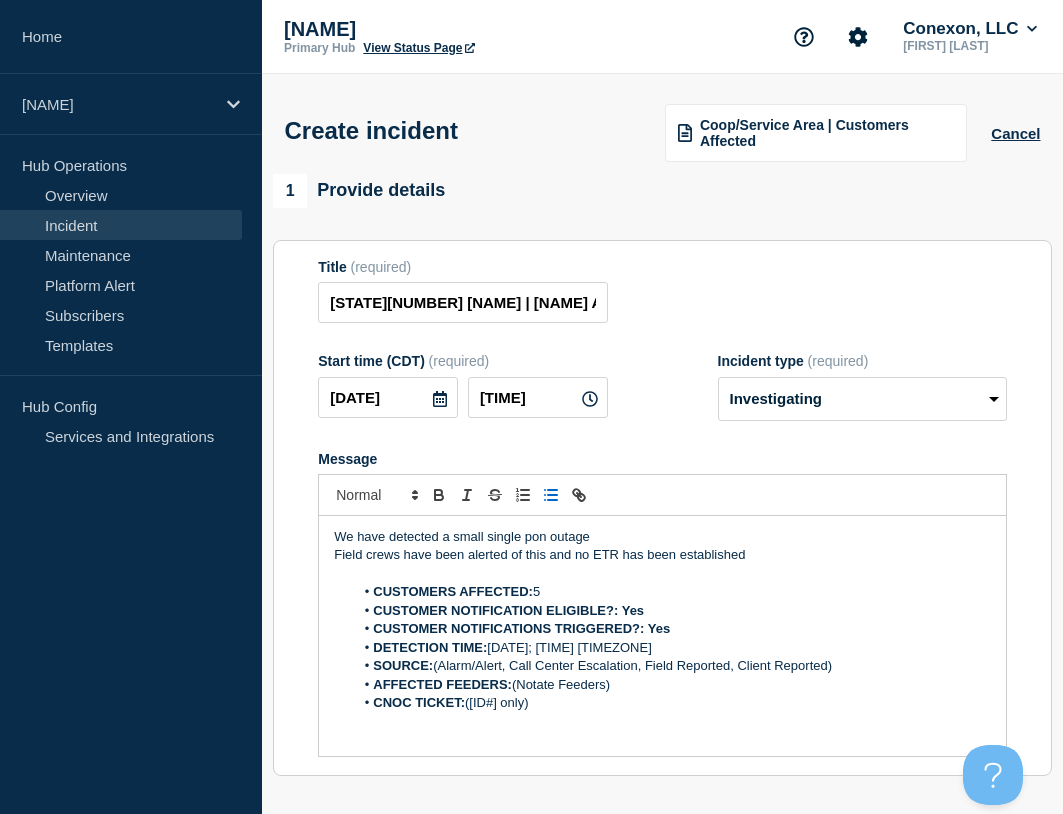 click on "SOURCE: (Alarm/Alert, Call Center Escalation, Field Reported, Client Reported)" at bounding box center (672, 666) 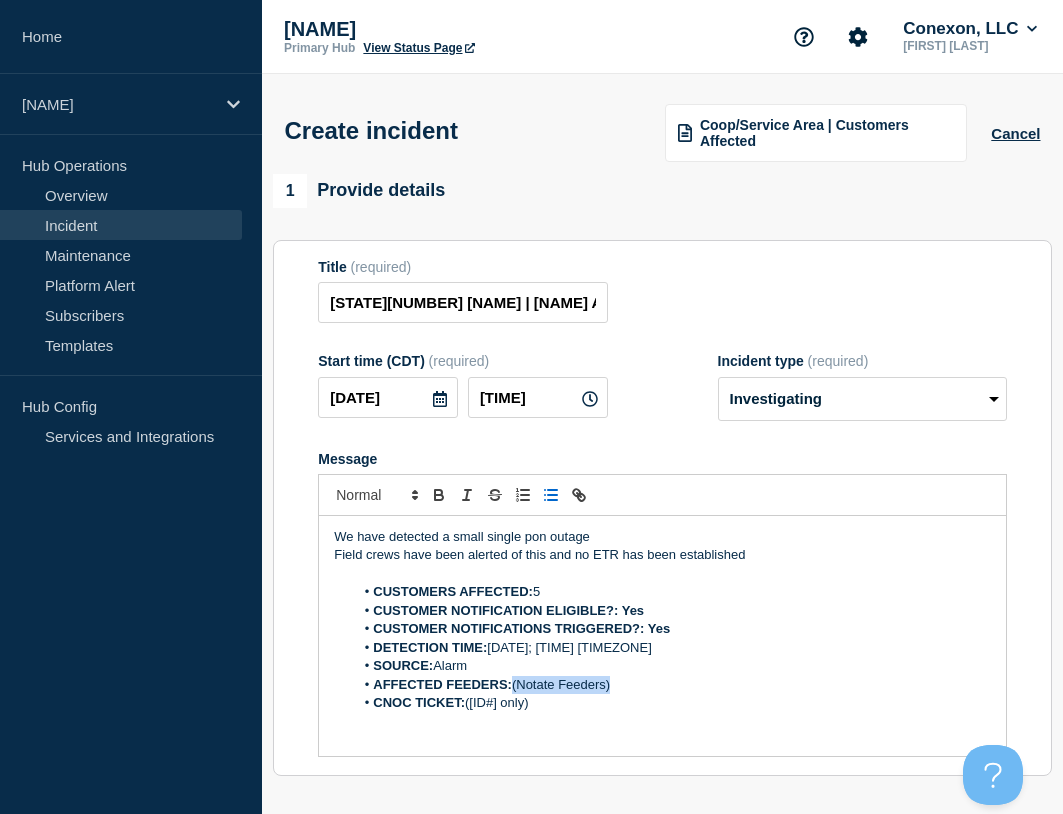 drag, startPoint x: 629, startPoint y: 679, endPoint x: 516, endPoint y: 686, distance: 113.216606 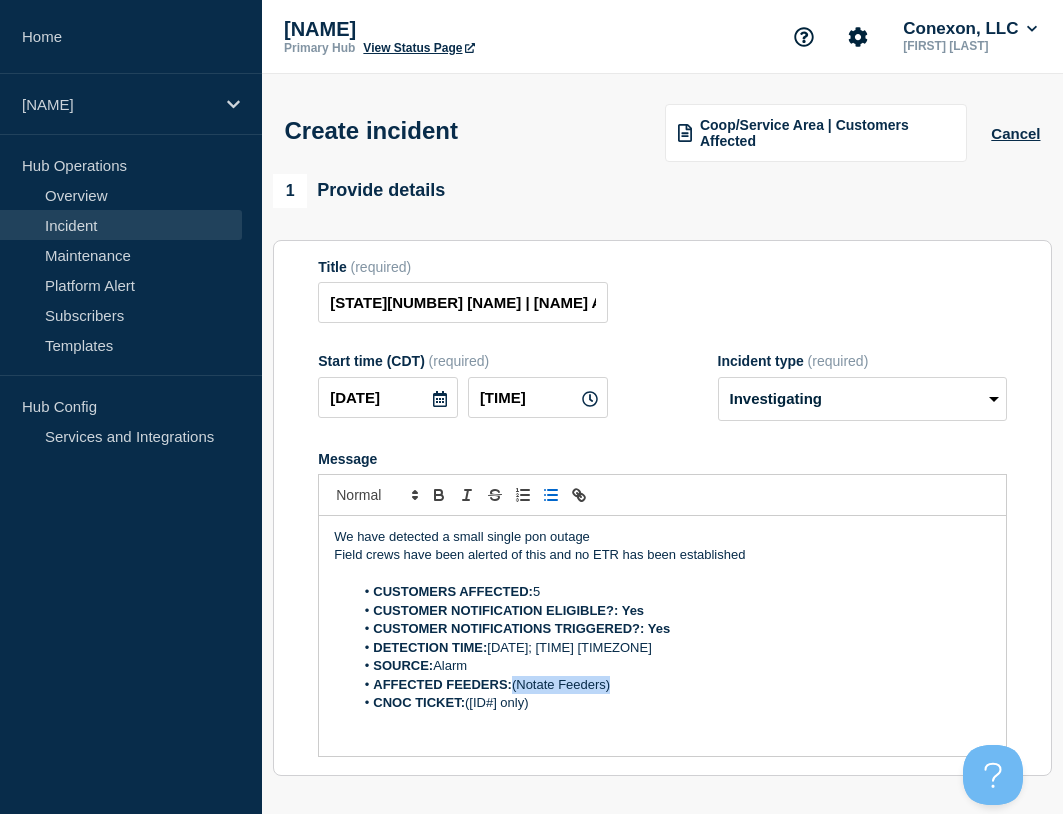 click on "AFFECTED FEEDERS:  (Notate Feeders)" at bounding box center (672, 685) 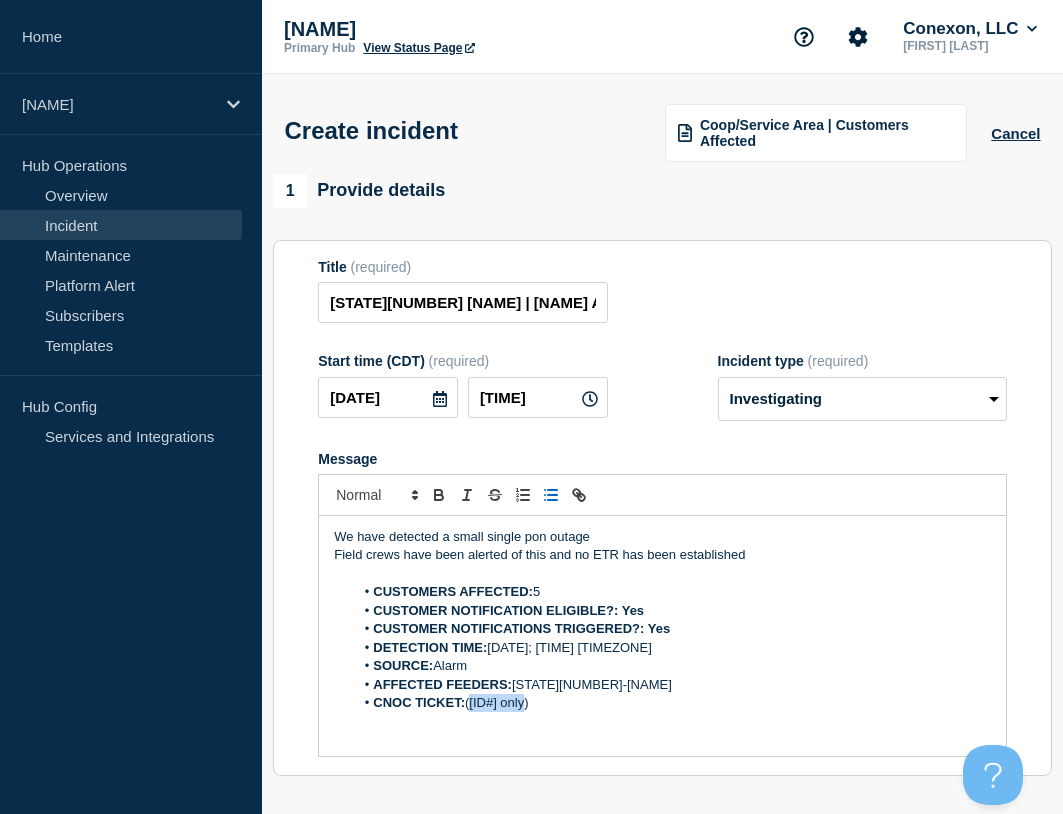 drag, startPoint x: 531, startPoint y: 707, endPoint x: 469, endPoint y: 706, distance: 62.008064 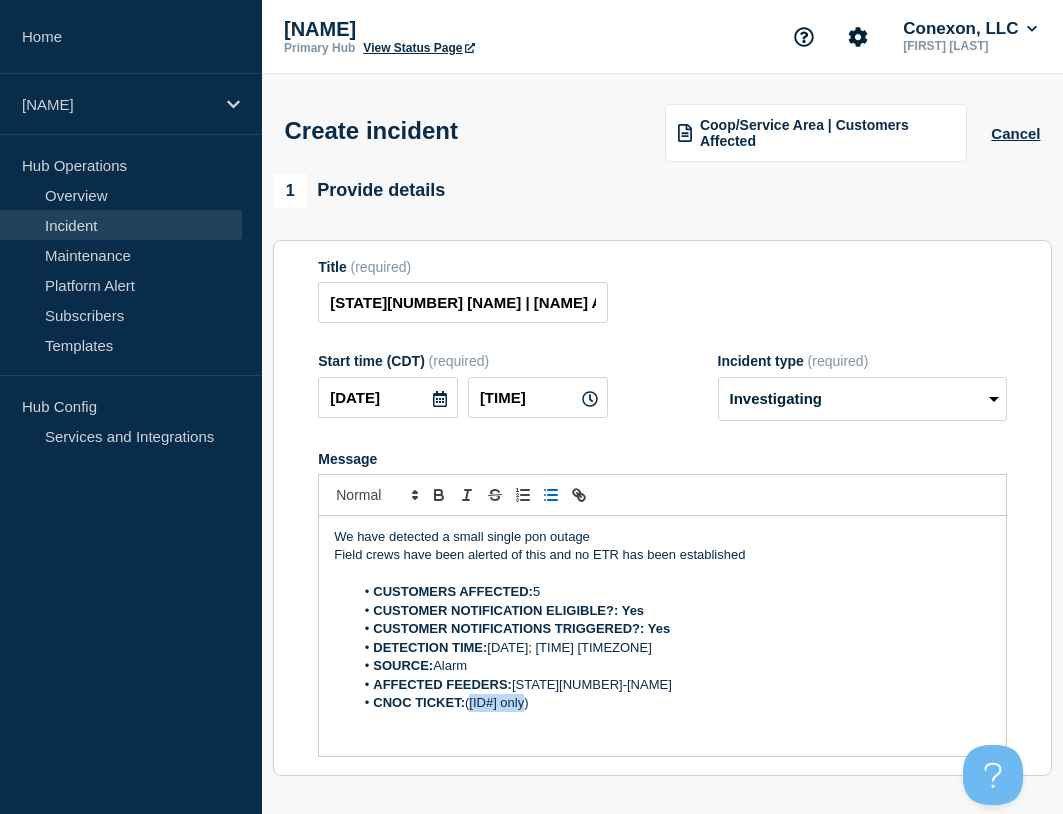 click on "CNOC TICKET:  ([ID#] only)" at bounding box center (672, 703) 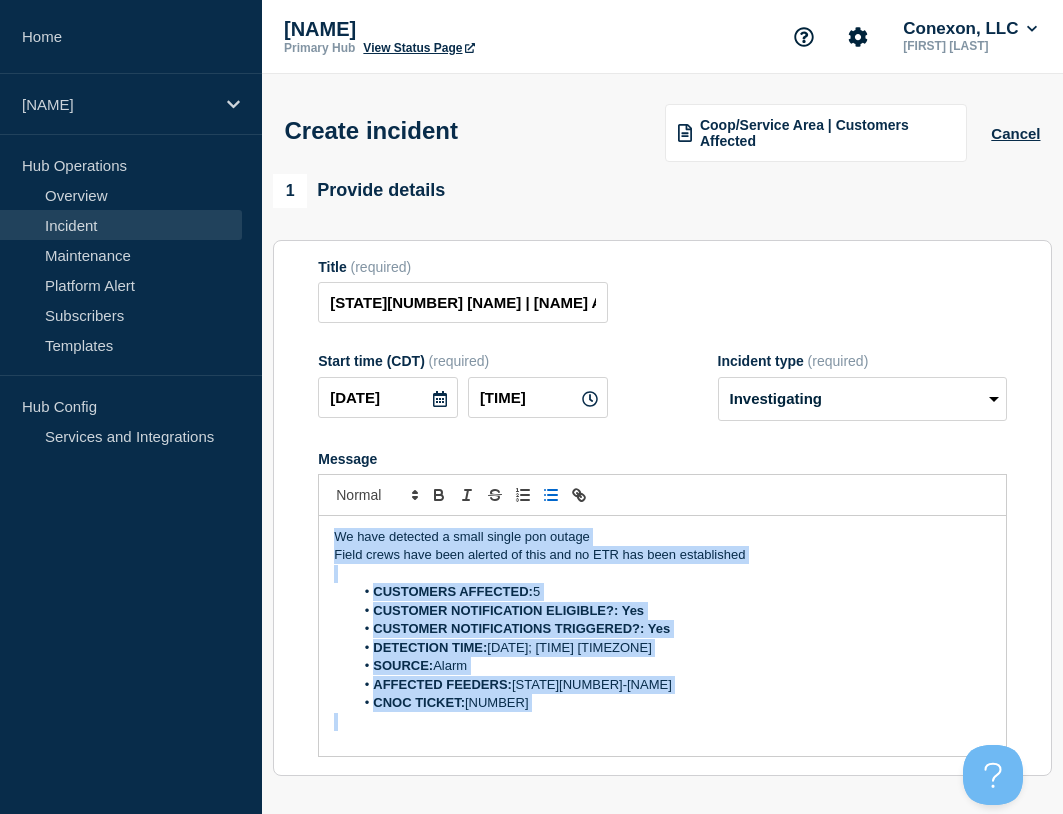 drag, startPoint x: 569, startPoint y: 720, endPoint x: 327, endPoint y: 524, distance: 311.4161 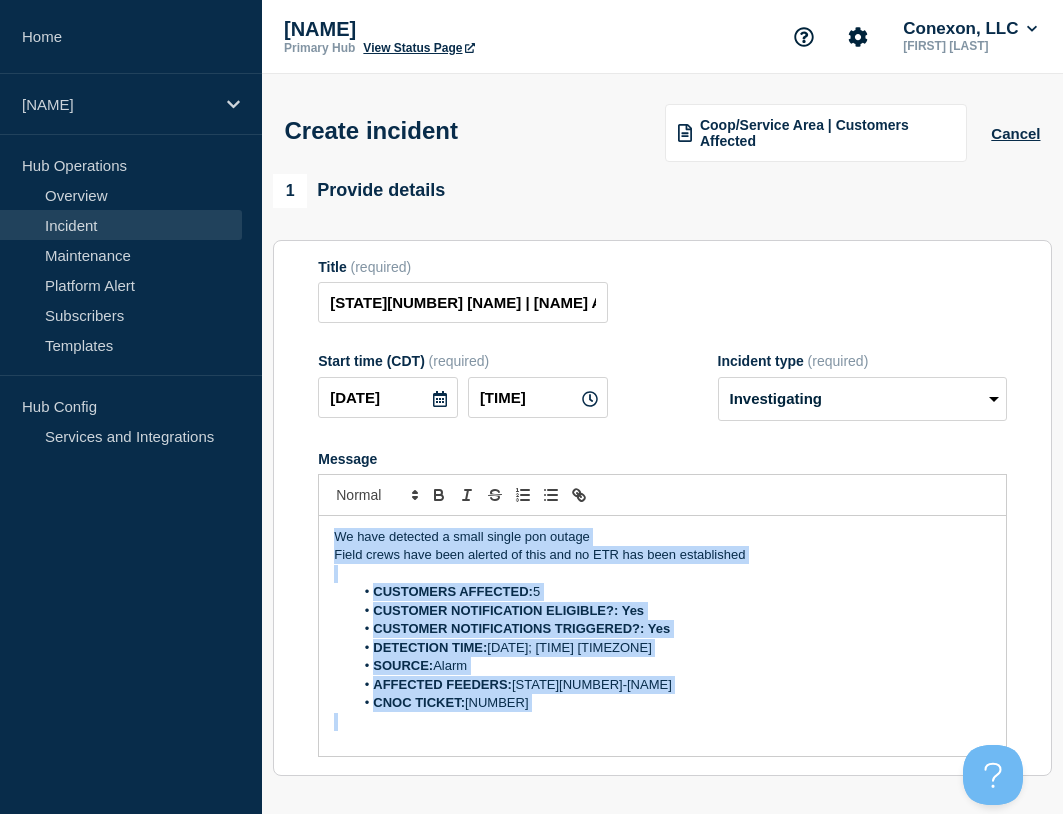 copy on "We have detected a small single pon outage Field crews have been alerted of this and no ETR has been established CUSTOMERS AFFECTED: CUSTOMER NOTIFICATION ELIGIBLE?: Yes CUSTOMER NOTIFICATIONS TRIGGERED?: Yes DETECTION TIME: [DATE]; [TIME] [TIMEZONE] SOURCE: Alarm AFFECTED FEEDERS: FL130-Sonnie CNOC TICKET: 22899" 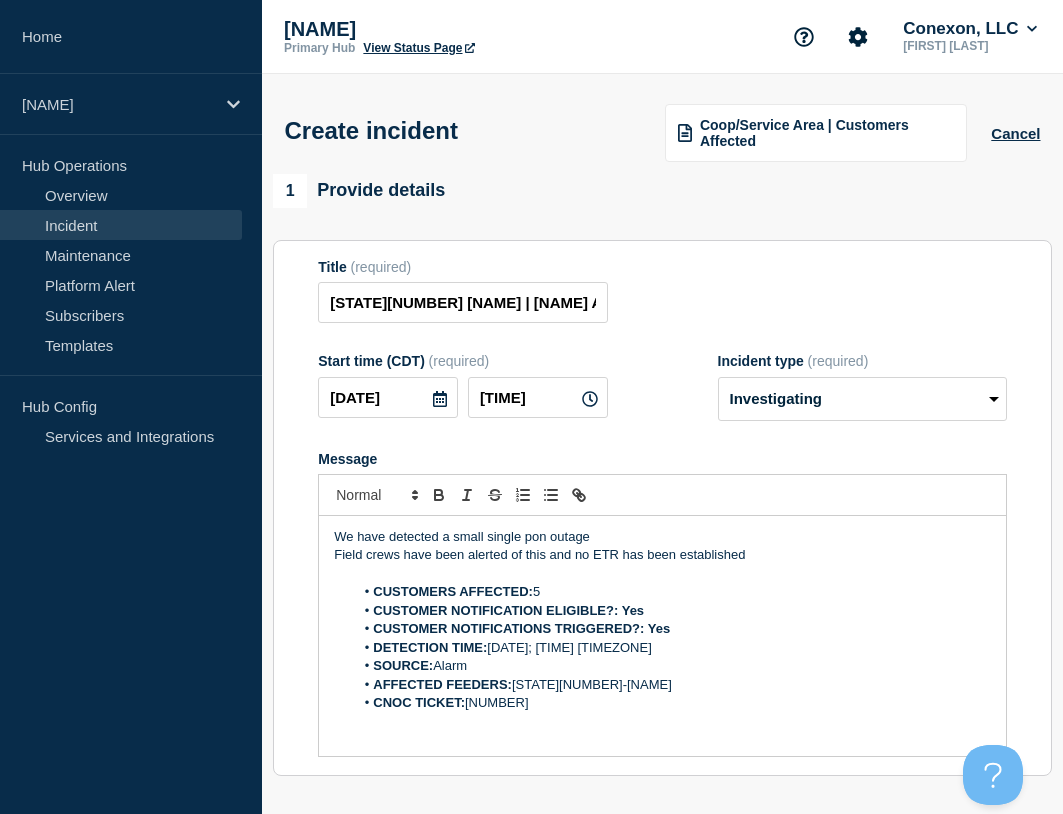 click on "Title  (required) [STATE][NUMBER] [NAME]  | Customers Affected" at bounding box center (662, 291) 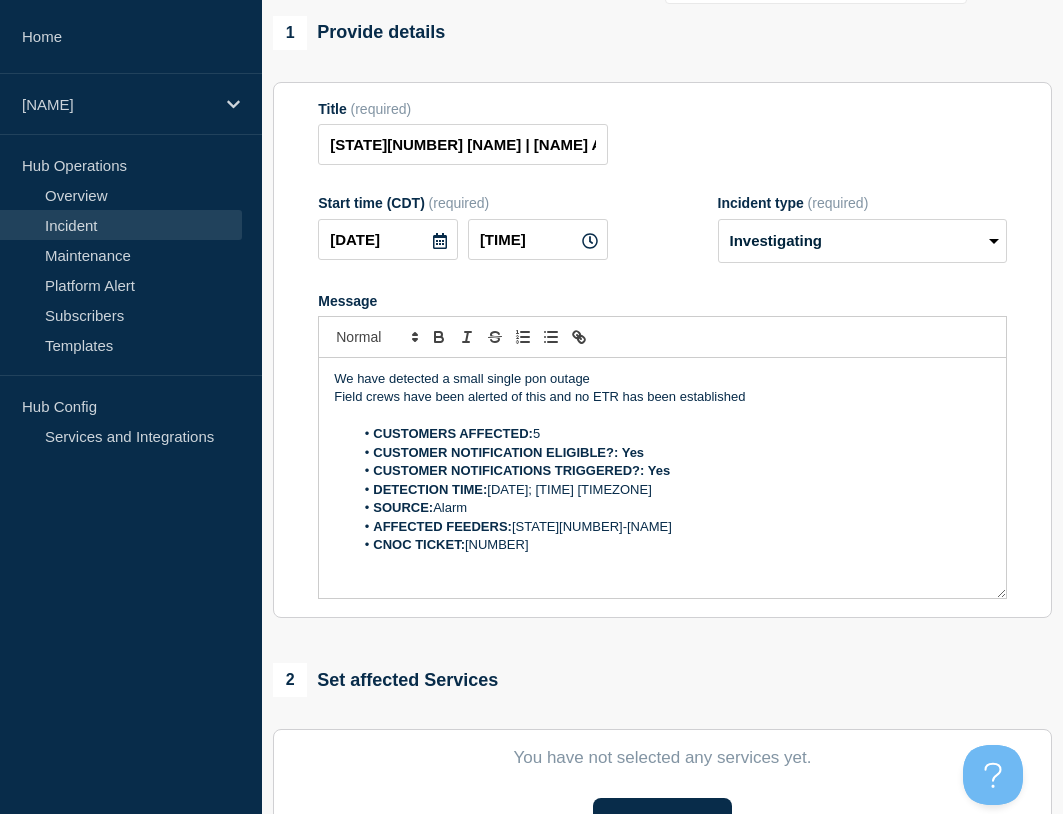 scroll, scrollTop: 400, scrollLeft: 0, axis: vertical 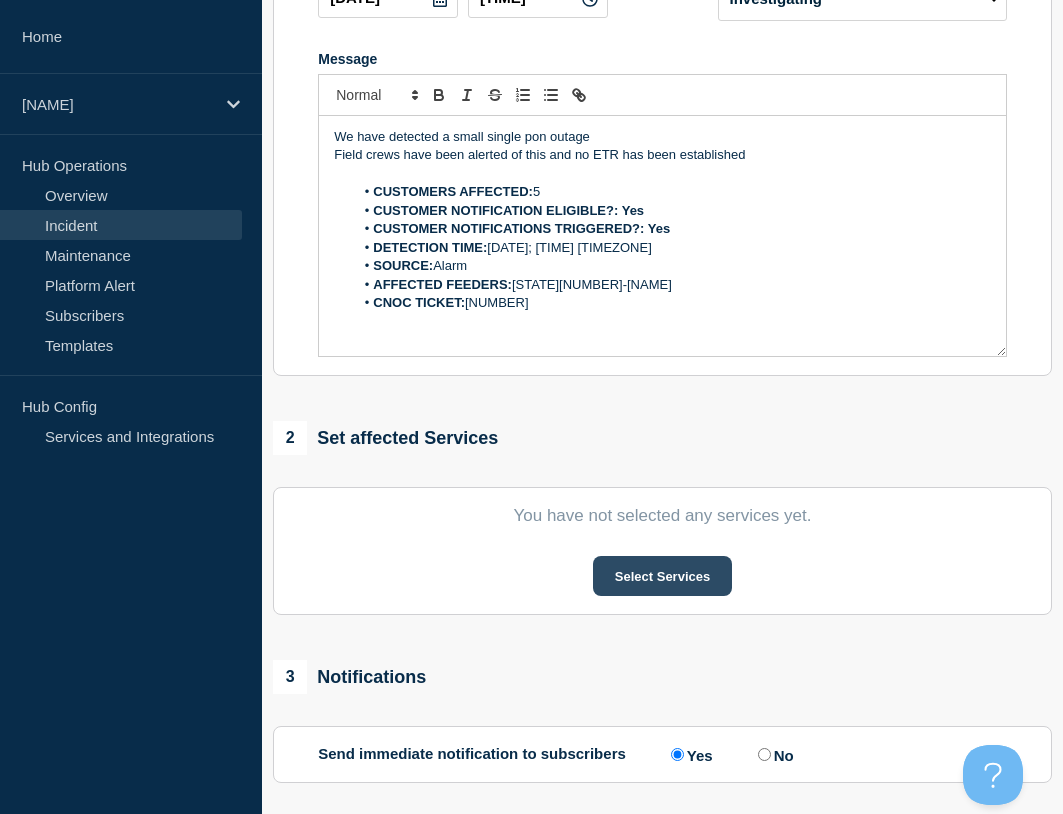 click on "Select Services" at bounding box center [662, 576] 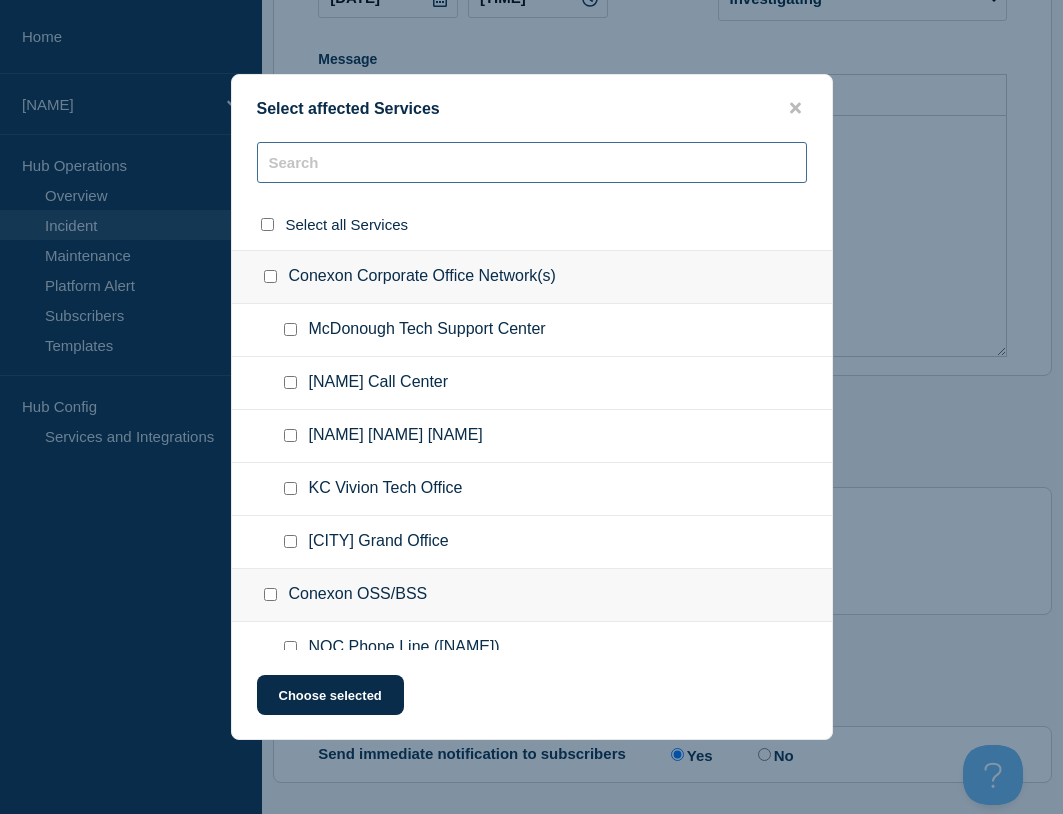 click at bounding box center [532, 162] 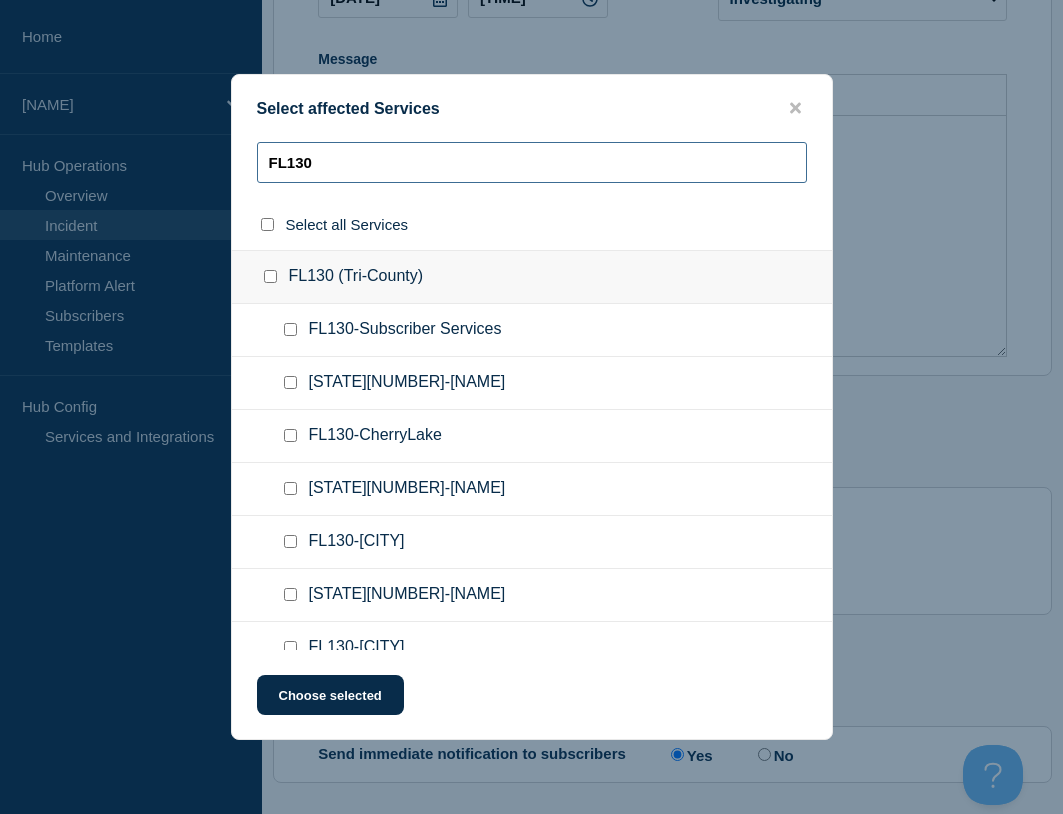 type on "FL130" 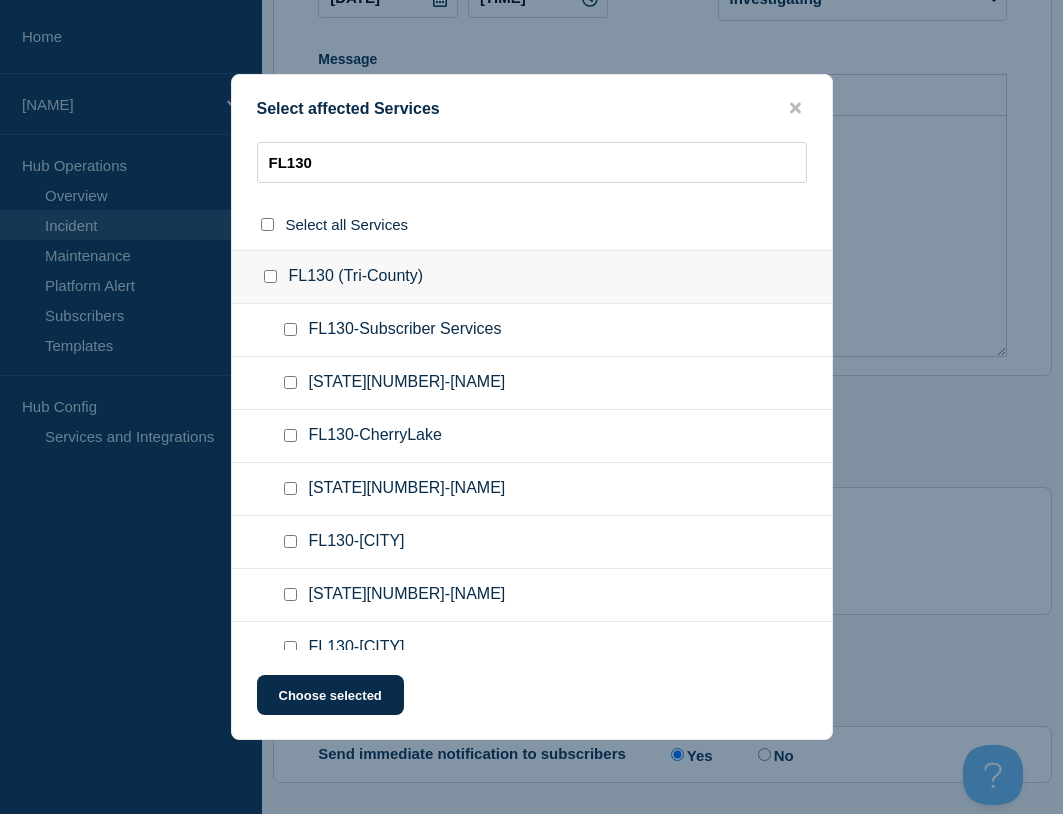 click at bounding box center [290, 329] 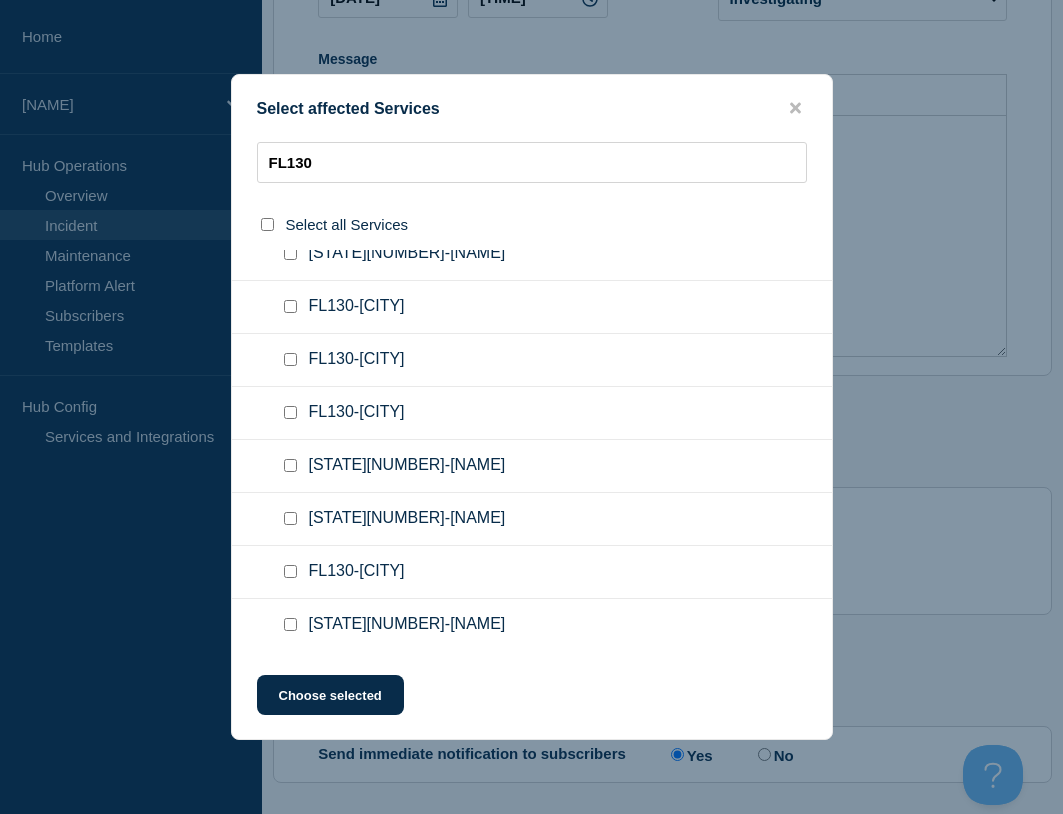 scroll, scrollTop: 343, scrollLeft: 0, axis: vertical 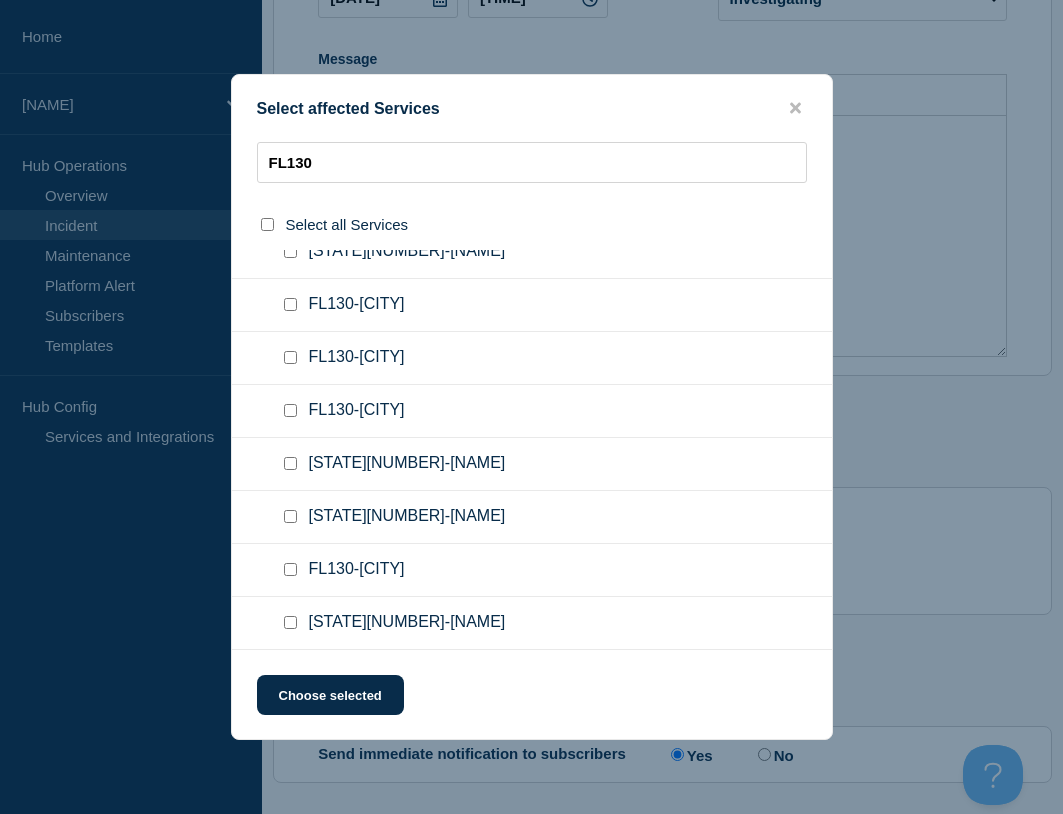 click at bounding box center [290, 516] 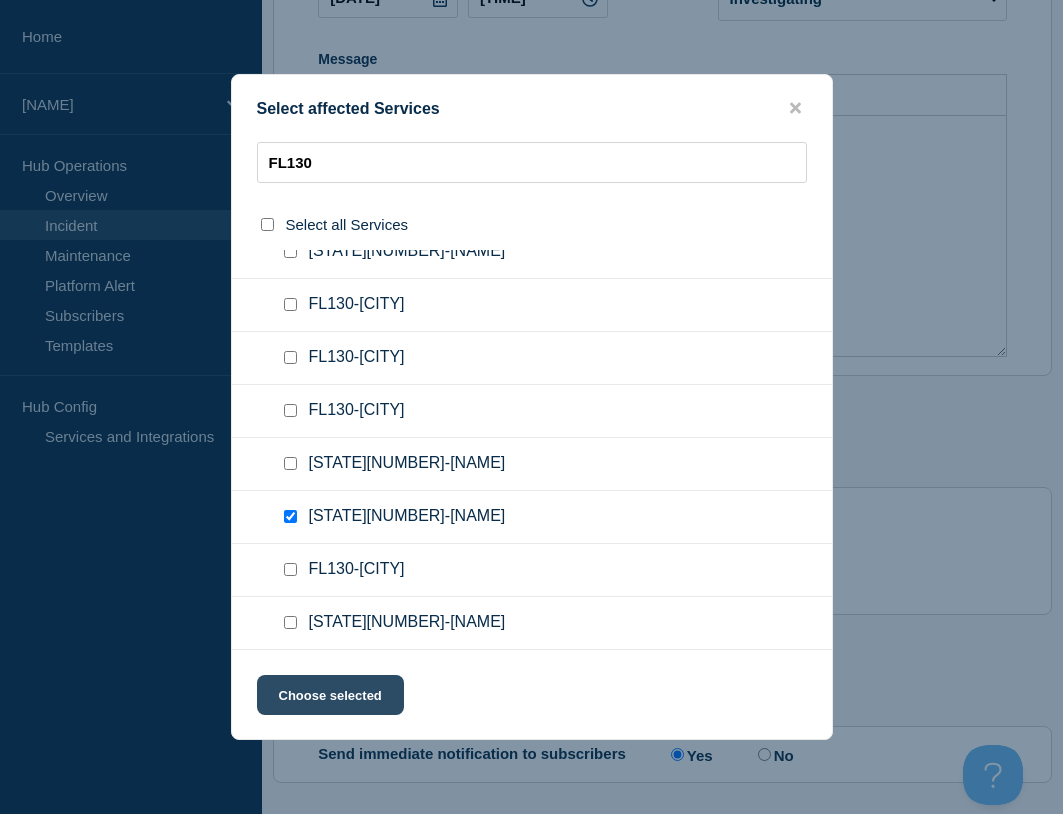 drag, startPoint x: 335, startPoint y: 691, endPoint x: 341, endPoint y: 678, distance: 14.3178215 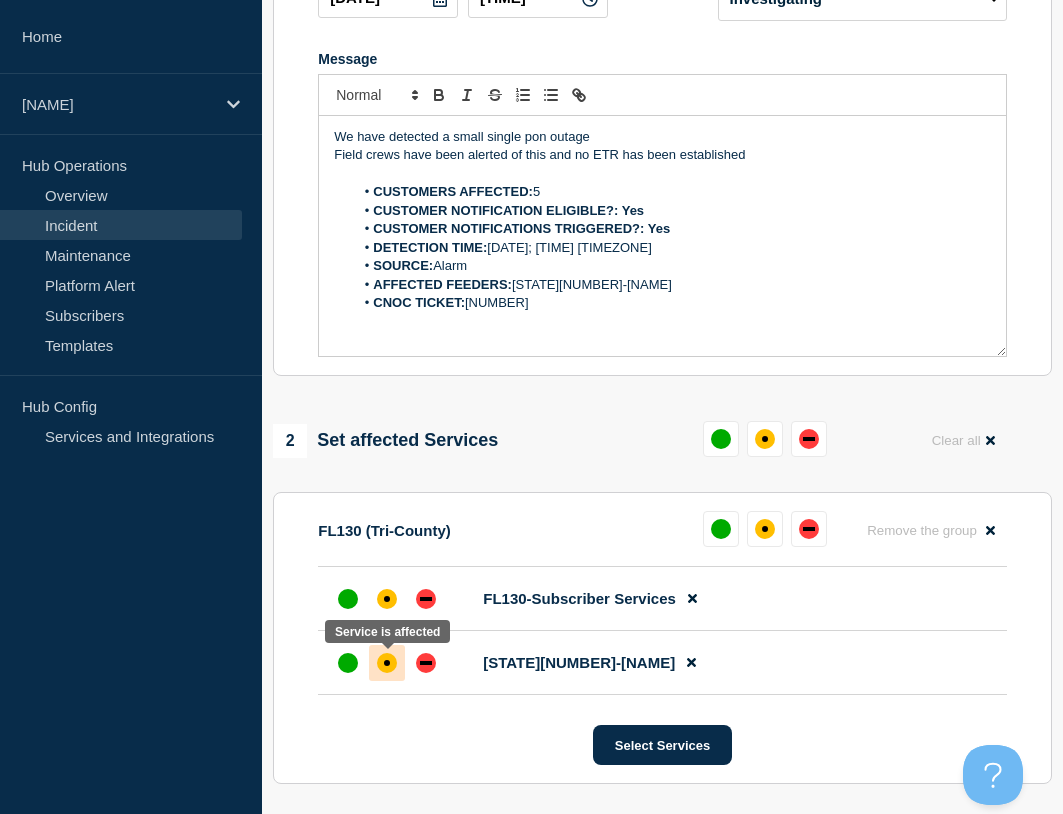 click at bounding box center [387, 663] 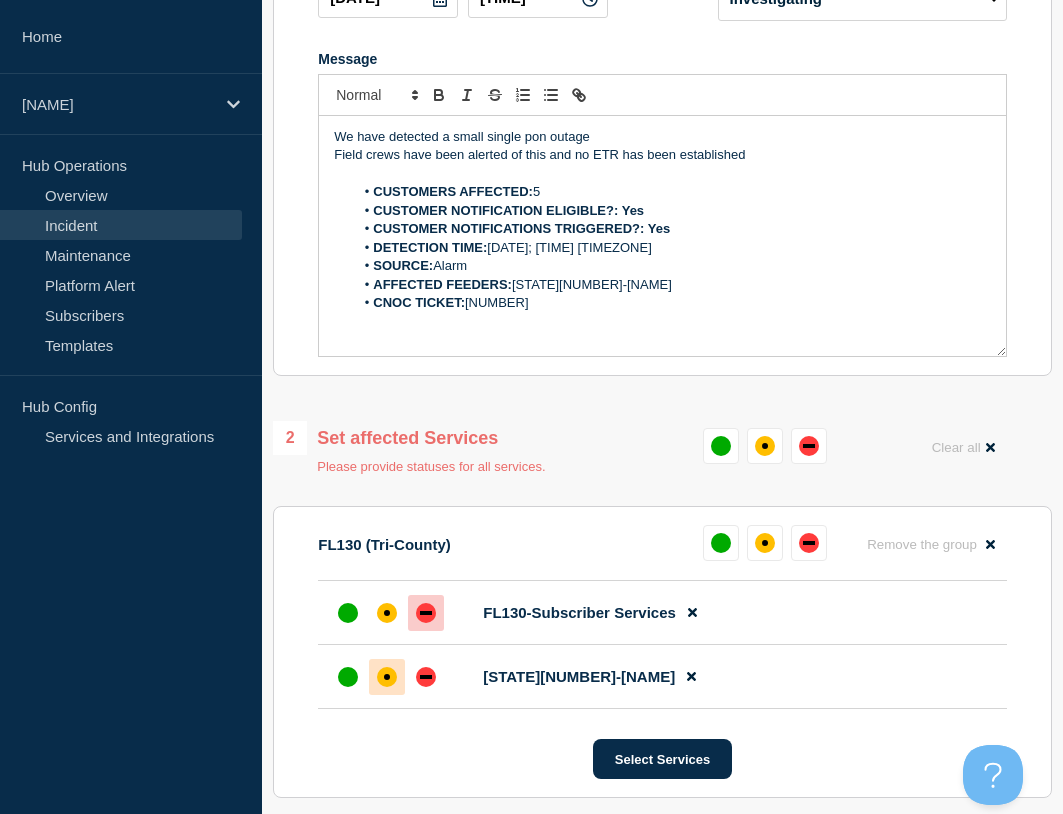 click at bounding box center (426, 613) 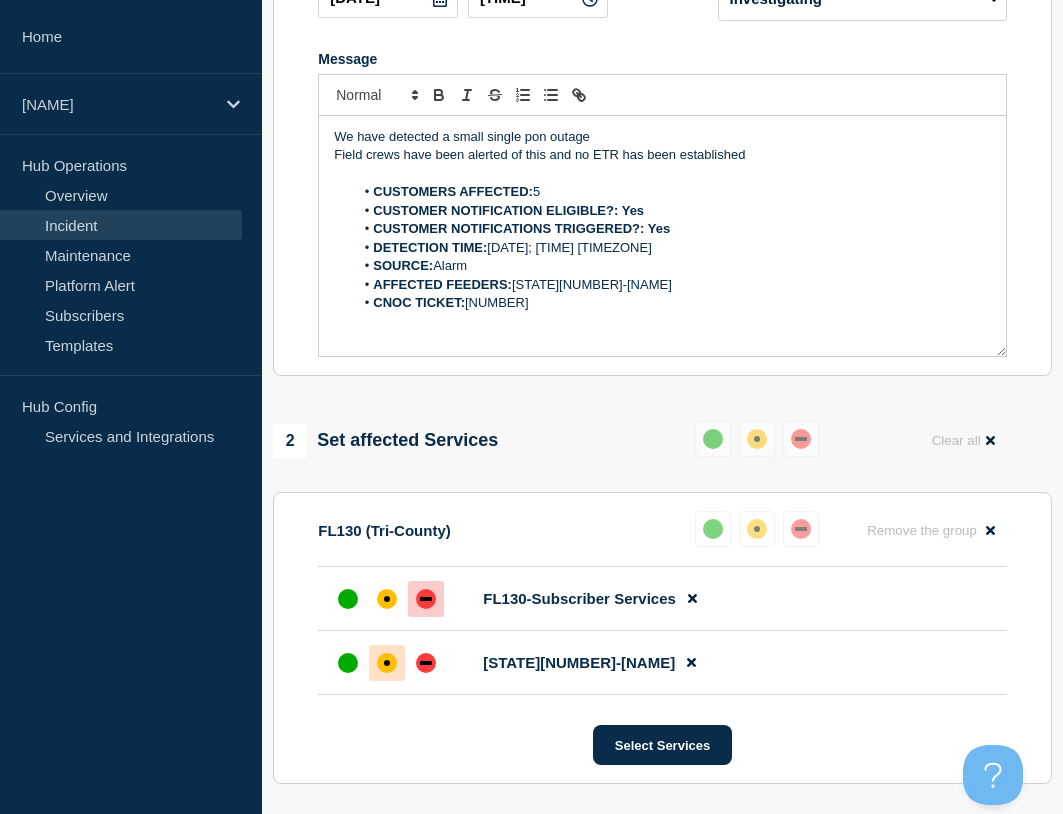 scroll, scrollTop: 756, scrollLeft: 0, axis: vertical 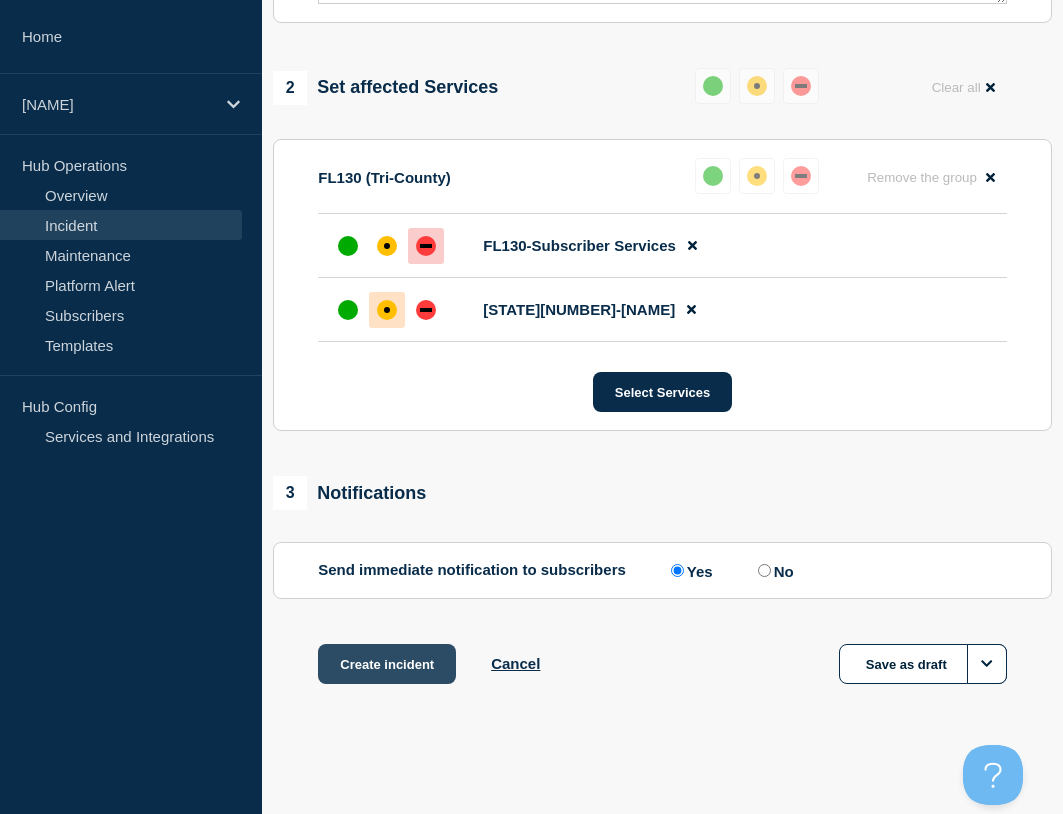 click on "Create incident" at bounding box center [387, 664] 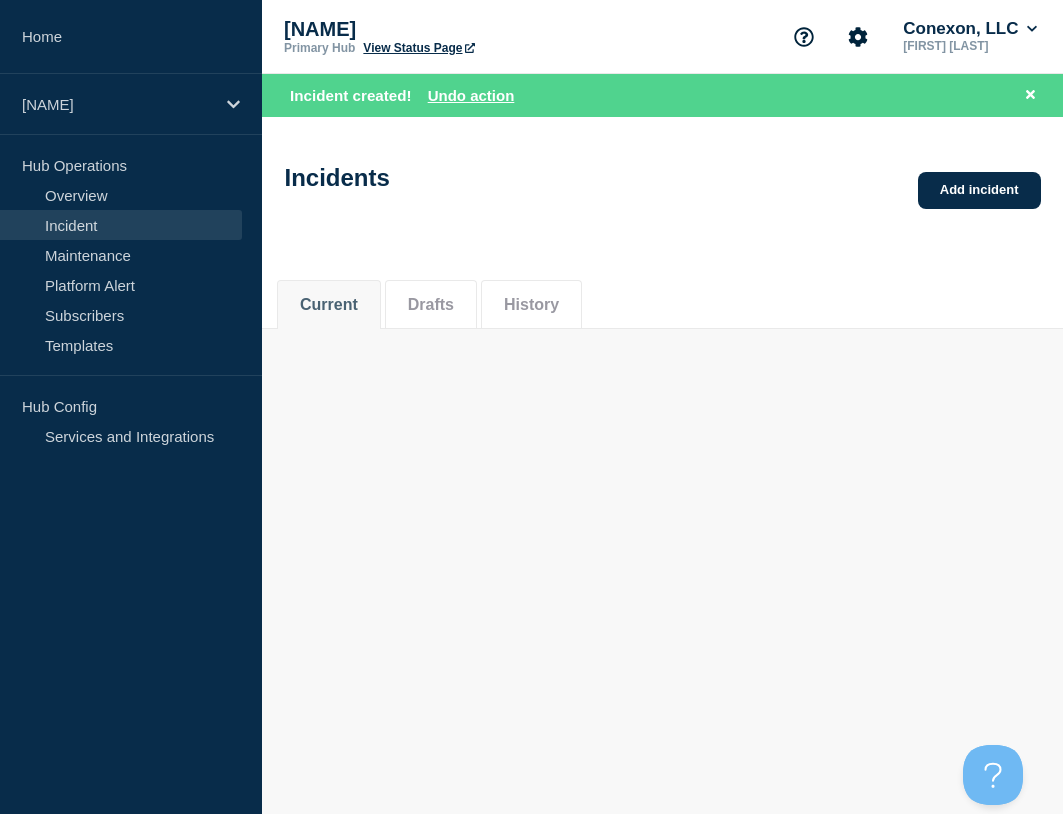 scroll, scrollTop: 0, scrollLeft: 0, axis: both 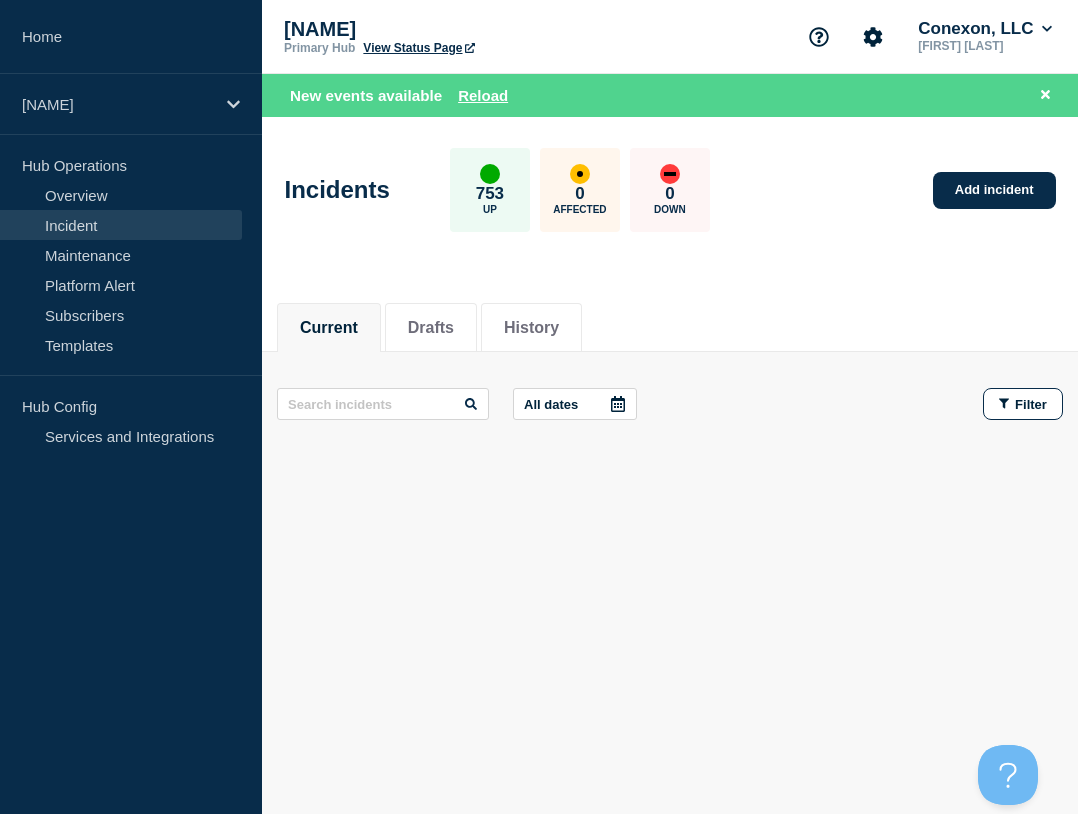 click on "Hub Operations" at bounding box center [131, 165] 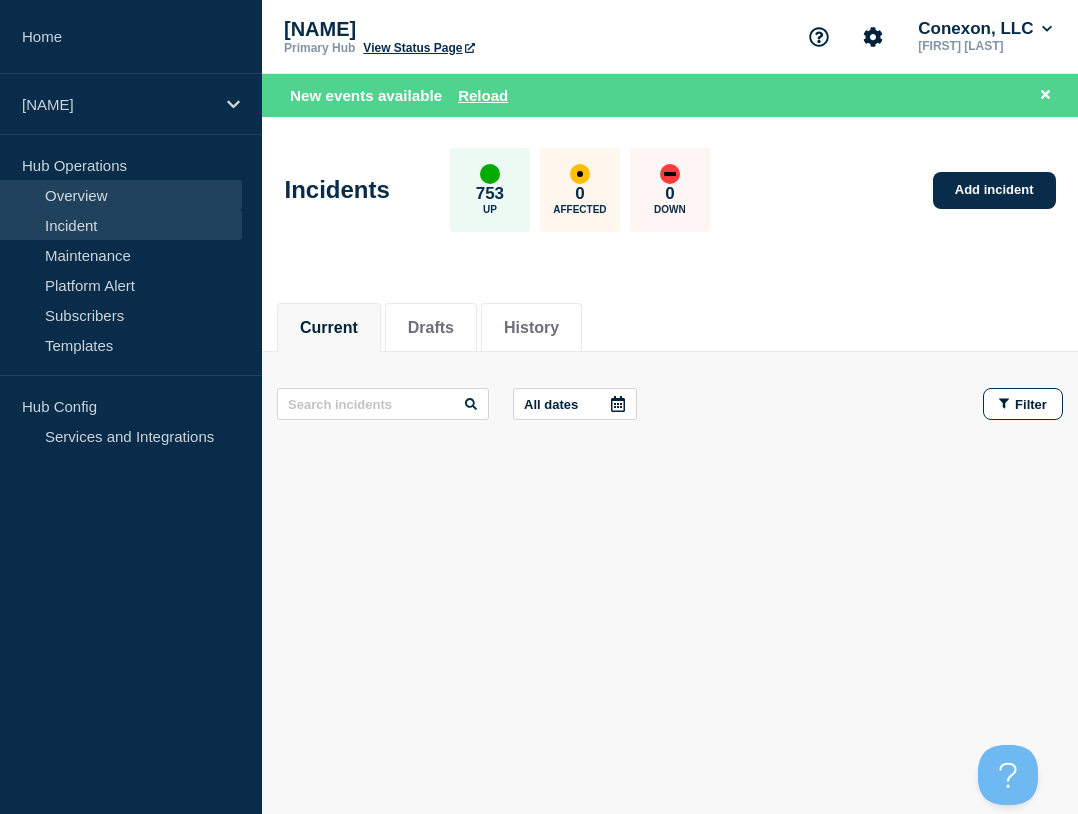 click on "Overview" at bounding box center [121, 195] 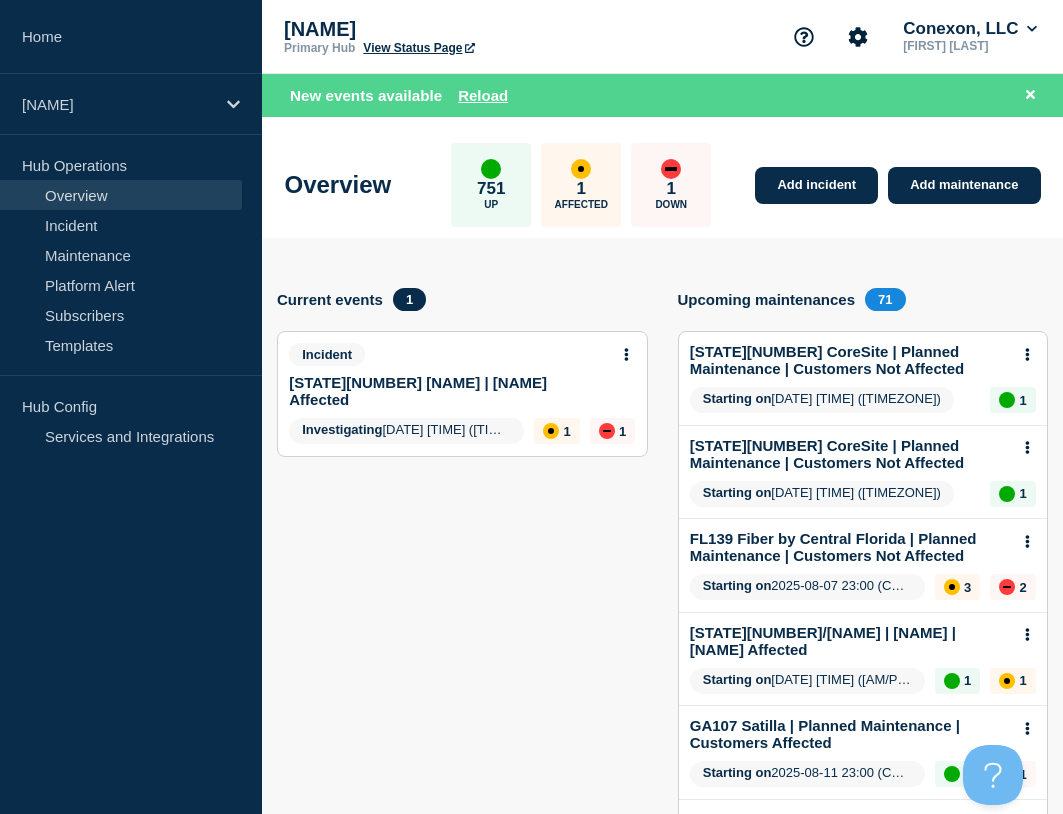 click on "[STATE]130 TriCounty  | Customers Affected Investigating  2025-08-07 09:45 (CDT) 1 1" at bounding box center [462, 824] 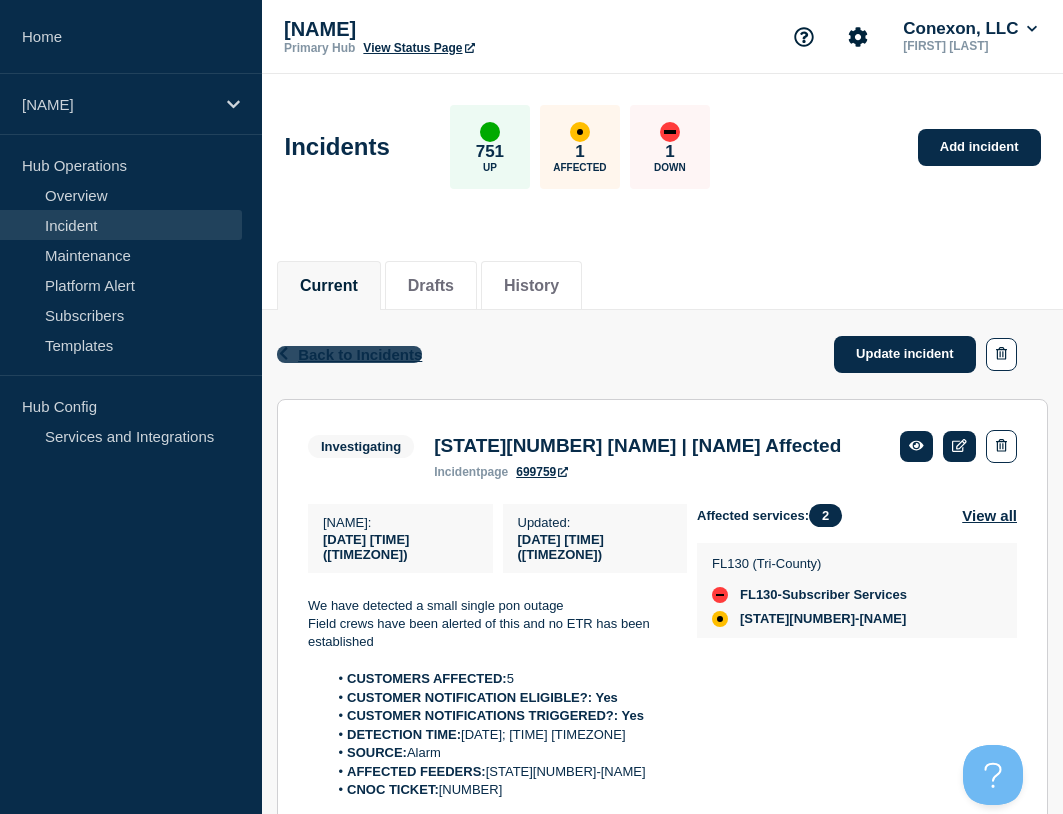 click on "Back to Incidents" 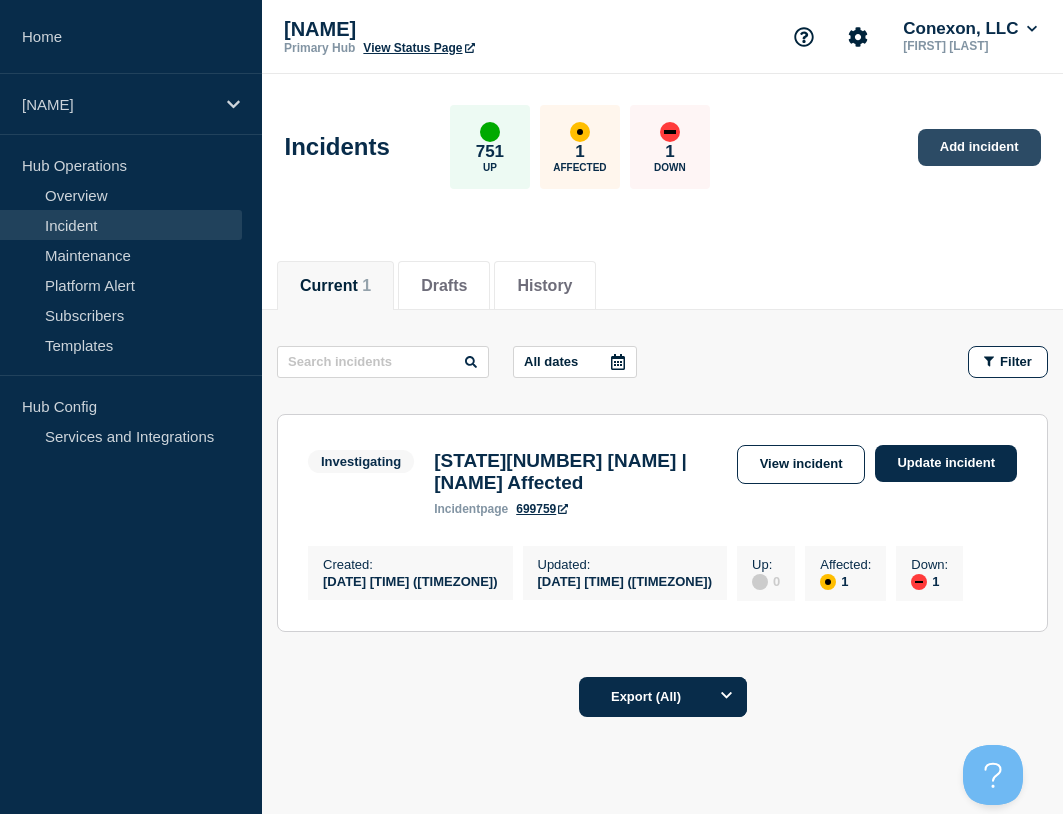 click on "Add incident" 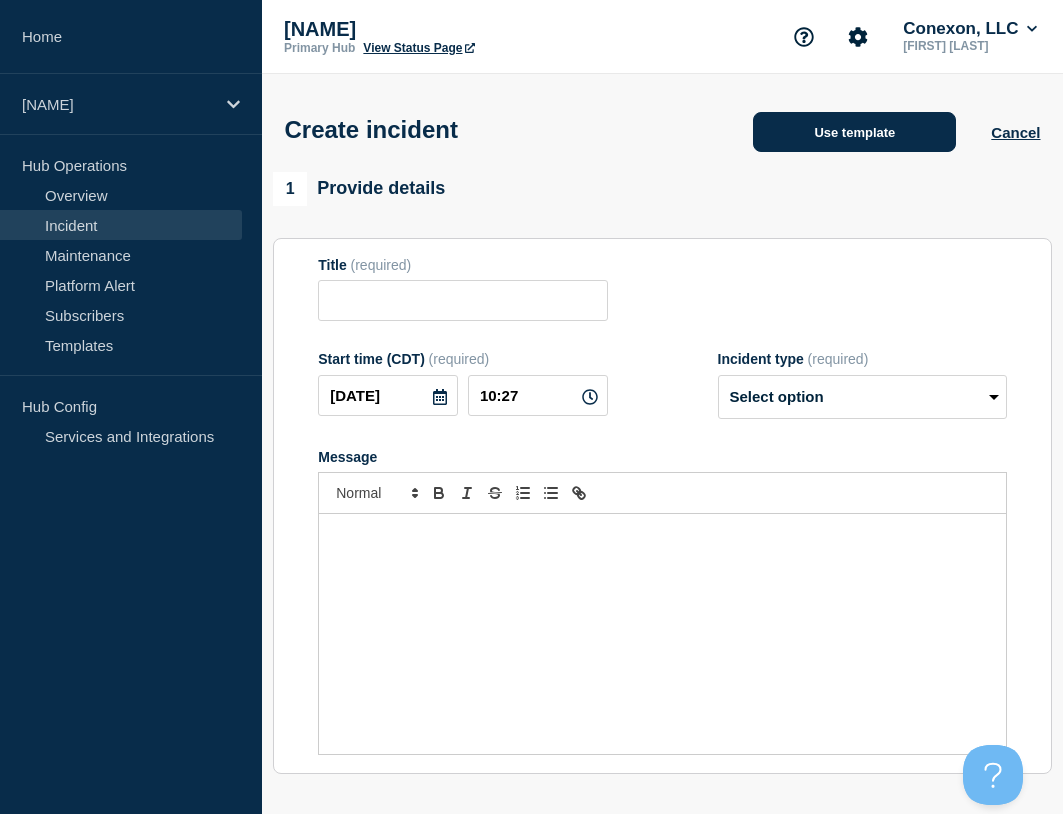 click on "Use template" at bounding box center [854, 132] 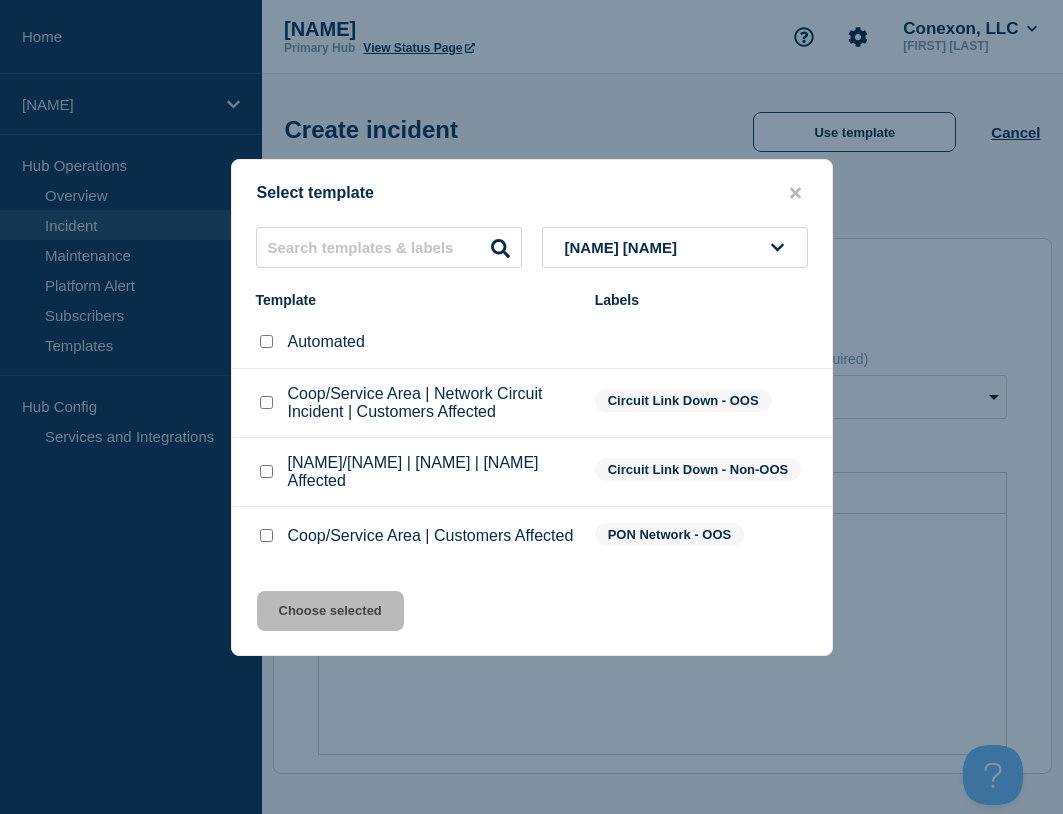 click at bounding box center (266, 402) 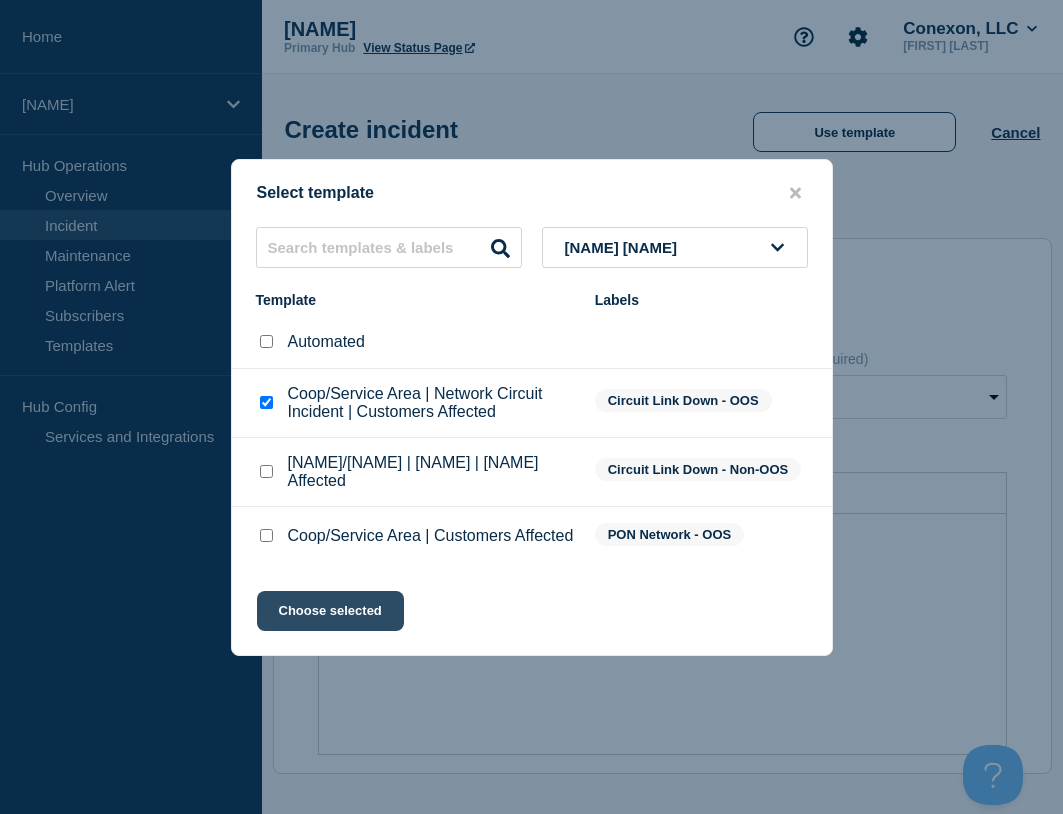 click on "Choose selected" 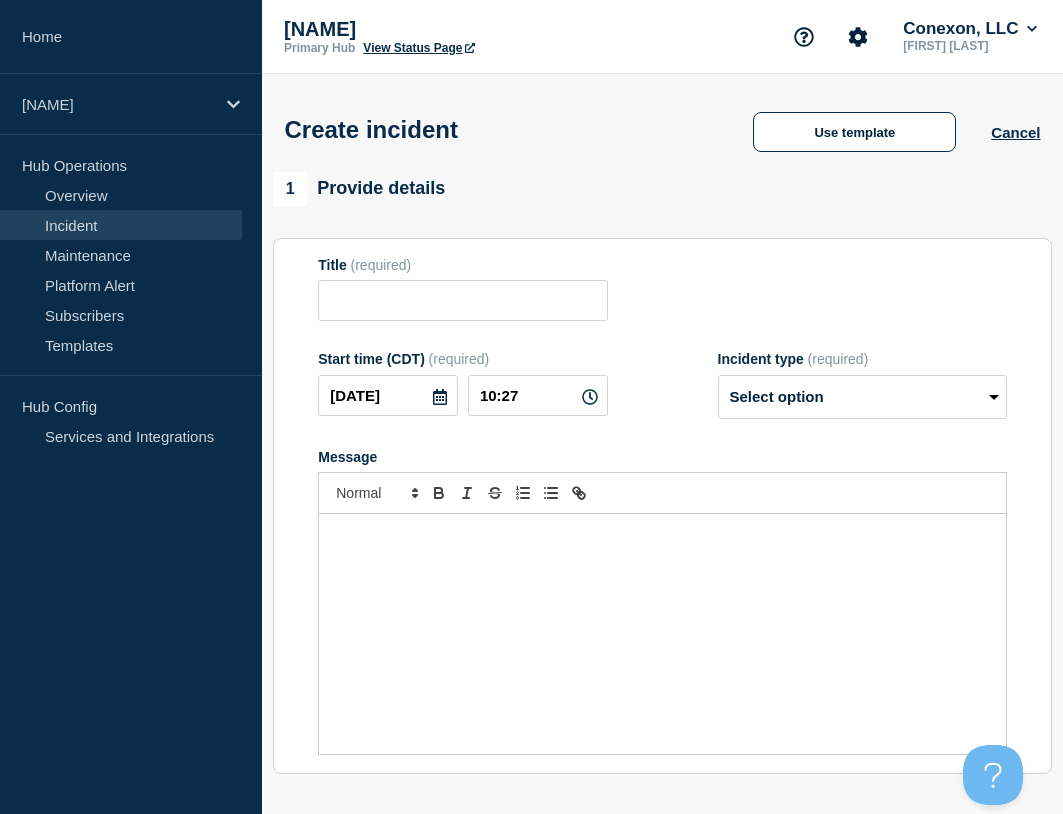type on "Coop/Service Area | Network Circuit Incident | Customers Affected" 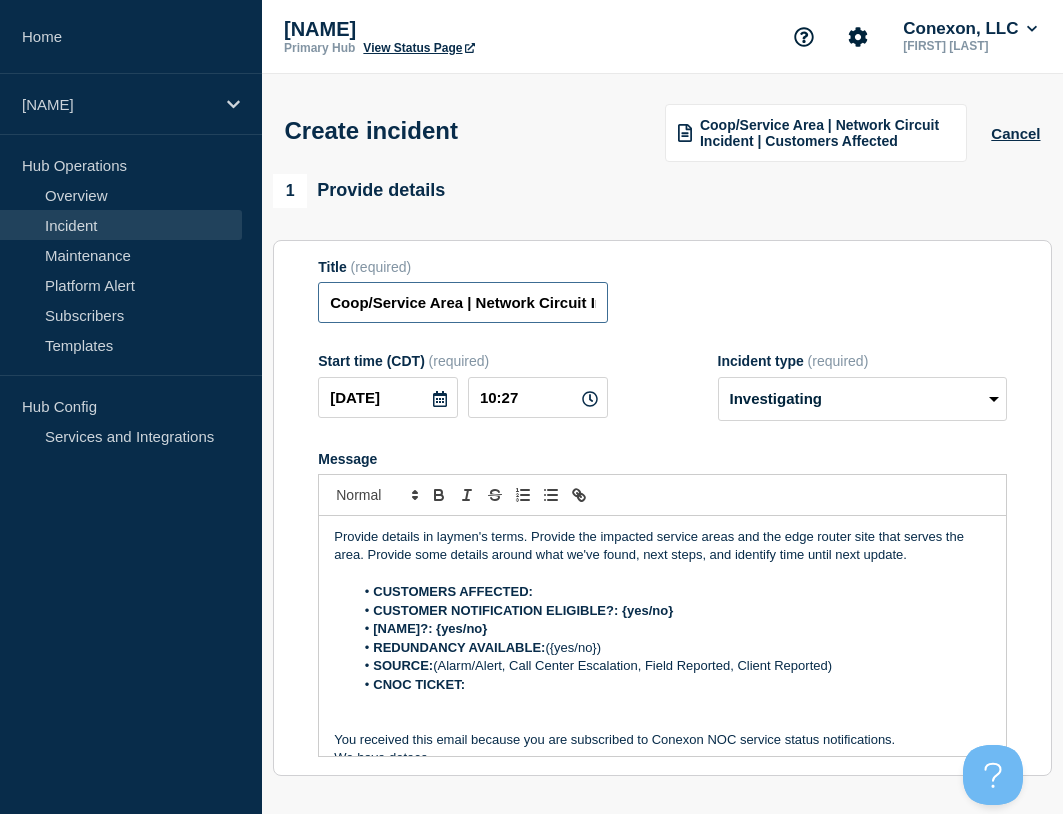 drag, startPoint x: 353, startPoint y: 314, endPoint x: 261, endPoint y: 325, distance: 92.65527 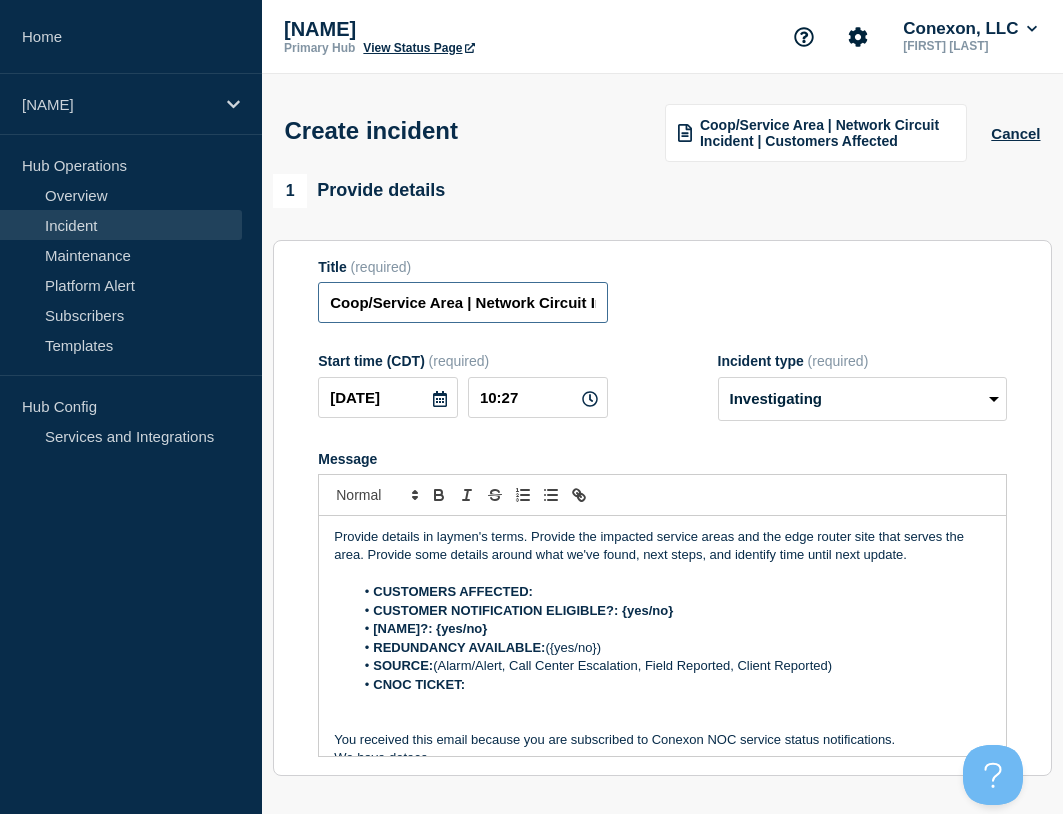 click on "Conexon, LLC  [NAME] Create incident [STATE]/[SERVICE_AREA] | Network Circuit Incident | Customers Affected Cancel 1  Provide details  Title  (required) [STATE]/[SERVICE_AREA] | Network Circuit Incident | Customers Affected Start time (CDT)  (required) 2025-08-07 10:27 Incident type  (required) Select option Investigating Identified Monitoring Message  Provide details in laymen's terms. Provide the impacted service areas and the edge router site that serves the area. Provide some details around what we've found, next steps, and identify time until next update. CUSTOMERS AFFECTED: CUSTOMER NOTIFICATION ELIGIBLE?: {yes/no} CUSTOMER NOTIFICATIONS TRIGGERED?: {yes/no}  REDUNDANCY AVAILABLE:  (Yes/No) SOURCE:  (Alarm/Alert, Call Center Escalation, Field Reported, Client Reported) CNOC TICKET: 2  Set affected Services  Select Services 3  Yes  No" 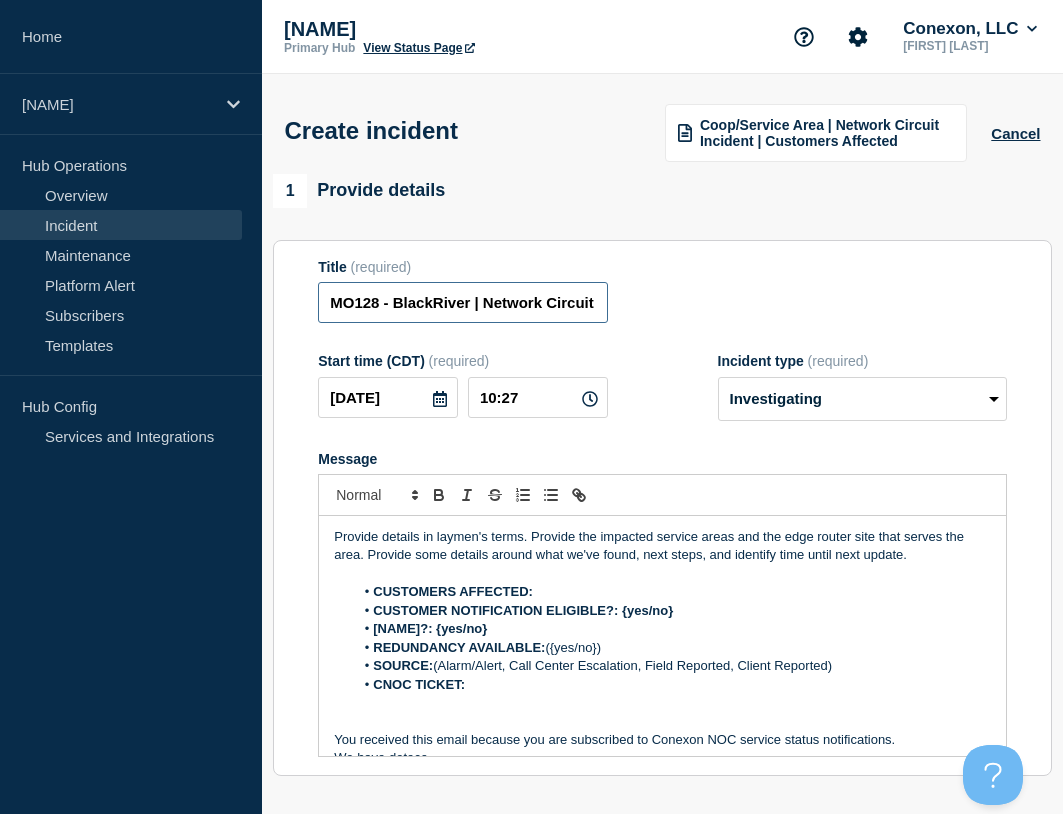type on "MO128 - BlackRiver | Network Circuit Incident | Customers Affected" 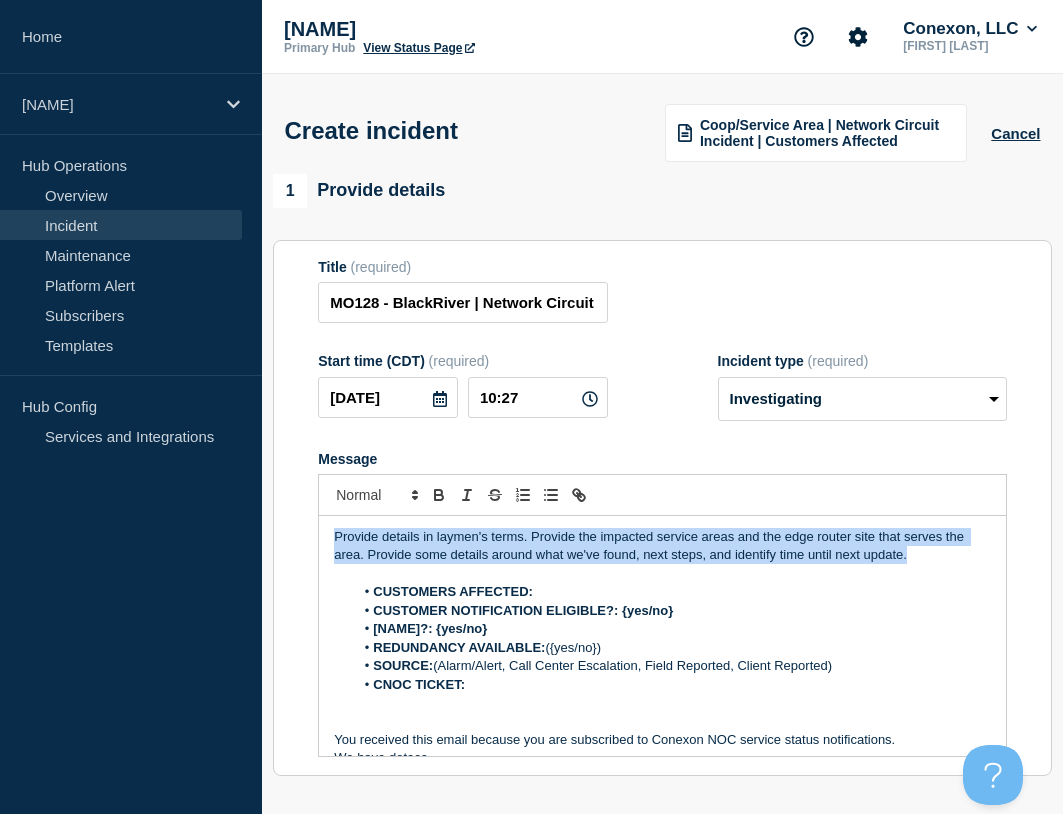 drag, startPoint x: 907, startPoint y: 566, endPoint x: 308, endPoint y: 518, distance: 600.9201 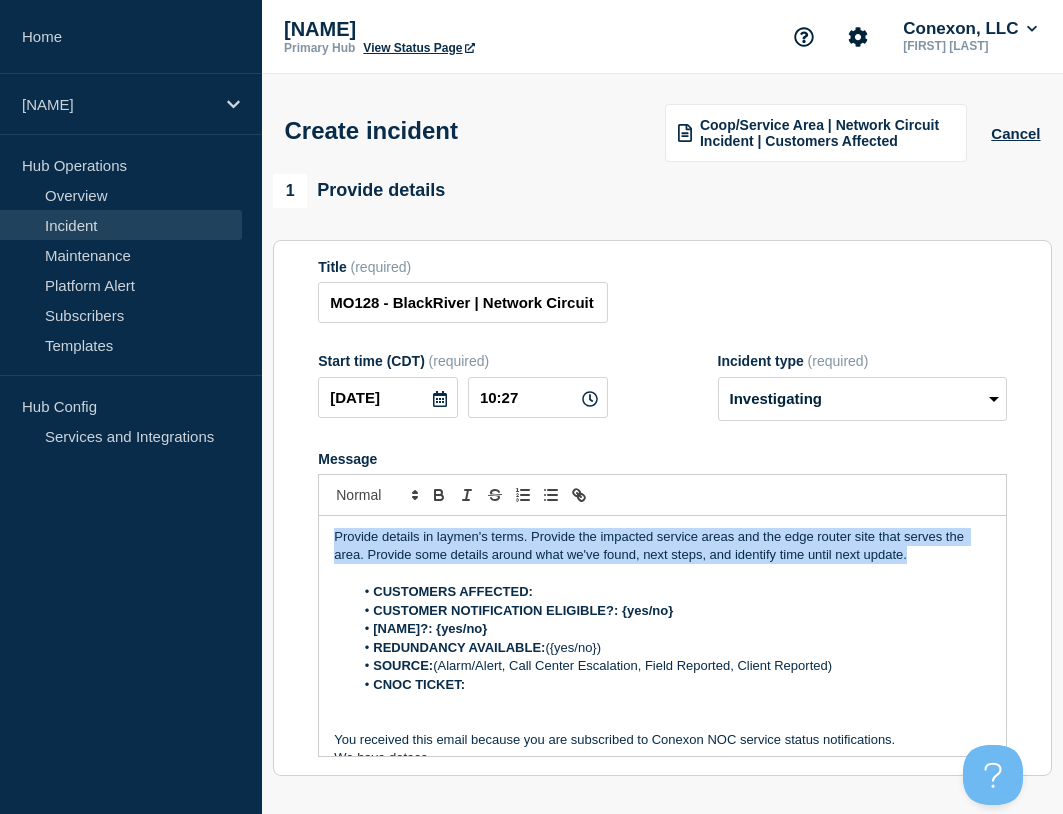 click on "Title  (required) MO128 - BlackRiver | Network Circuit Incident | Customers Affected Start time (CDT)  (required) 2025-08-07 10:27 Incident type  (required) Select option Investigating Identified Monitoring Message  Provide details in laymen's terms. Provide the impacted service areas and the edge router site that serves the area. Provide some details around what we've found, next steps, and identify time until next update. CUSTOMERS AFFECTED: CUSTOMER NOTIFICATION ELIGIBLE?: {yes/no} CUSTOMER NOTIFICATIONS TRIGGERED?: {yes/no}  REDUNDANCY AVAILABLE:  (Yes/No) SOURCE:  (Alarm/Alert, Call Center Escalation, Field Reported, Client Reported) CNOC TICKET: You received this email because you are subscribed to Conexon NOC service status notifications. The information contained in this notice is confidential, privileged, and only for the information of intended subscribed recipient(s). Information published herein may not be used, republished or redistributed, without the prior written consent of Conexon LLC." at bounding box center (662, 508) 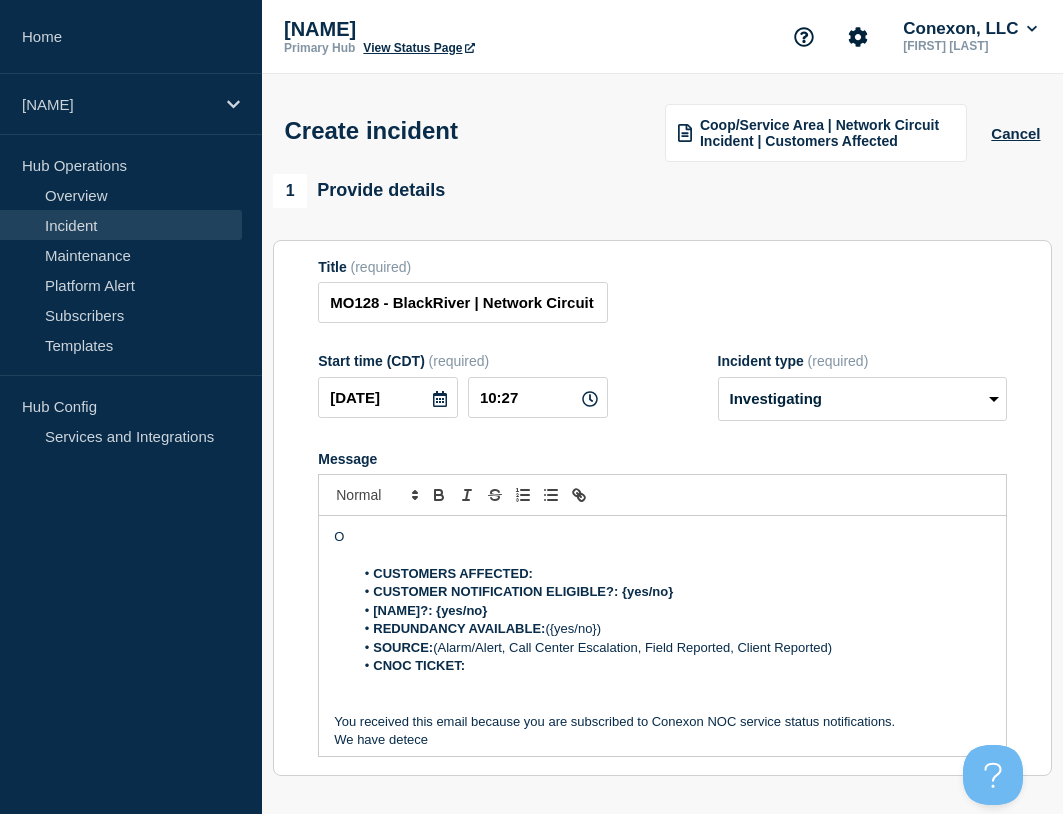 type 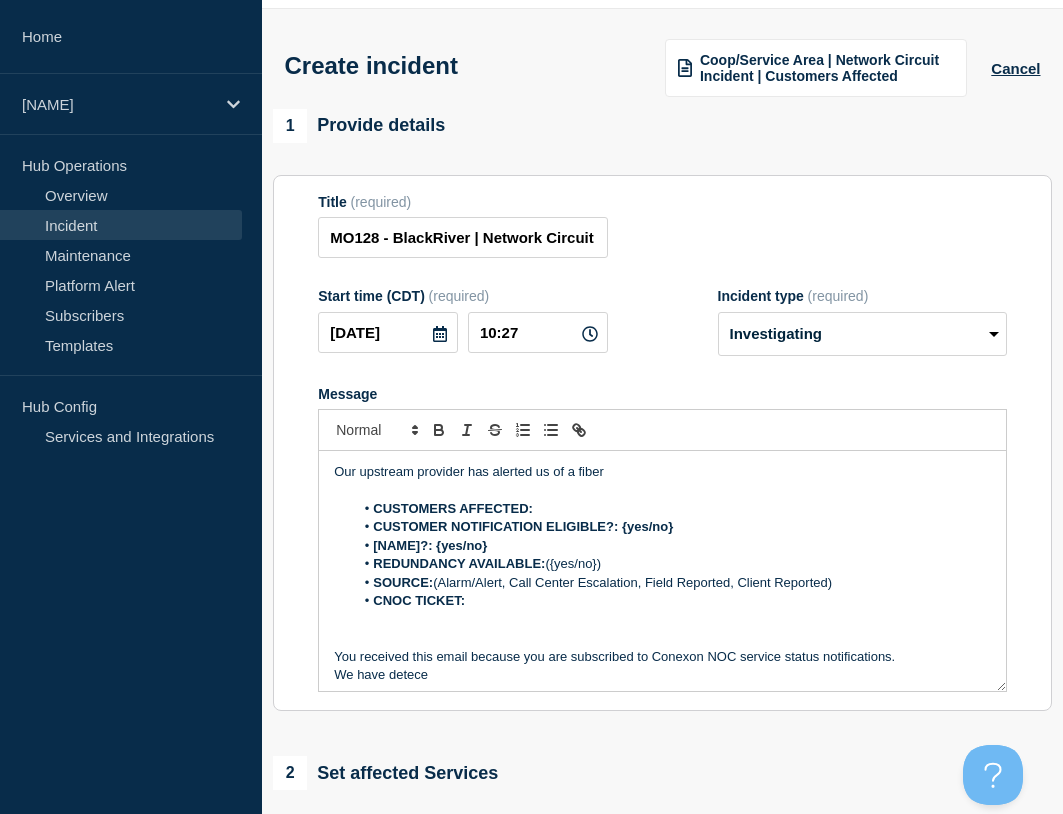 scroll, scrollTop: 100, scrollLeft: 0, axis: vertical 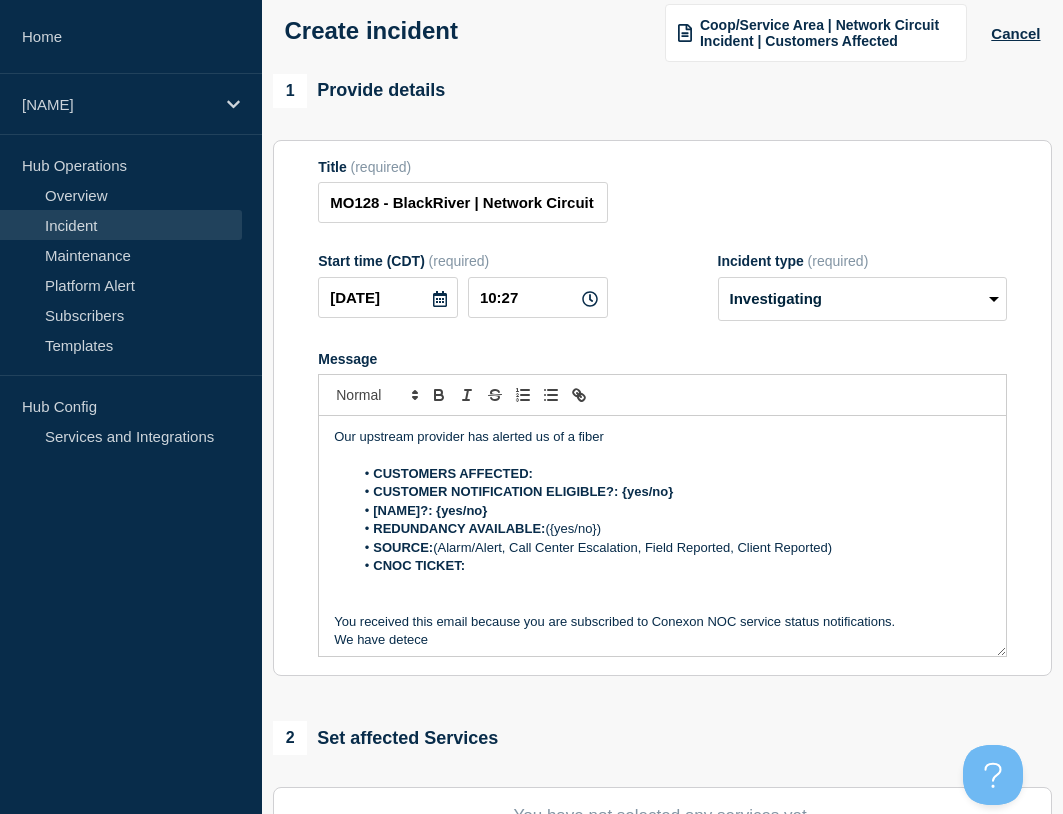 click on "Our upstream provider has alerted us of a fiber" at bounding box center (662, 437) 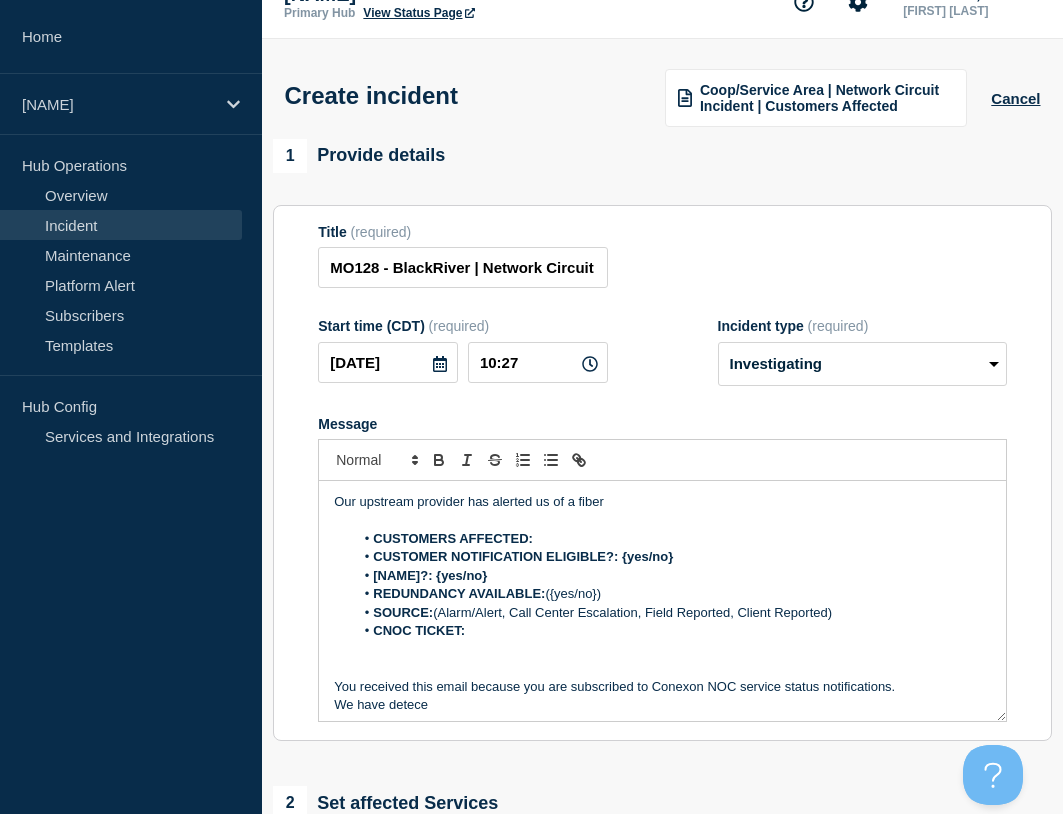 scroll, scrollTop: 0, scrollLeft: 0, axis: both 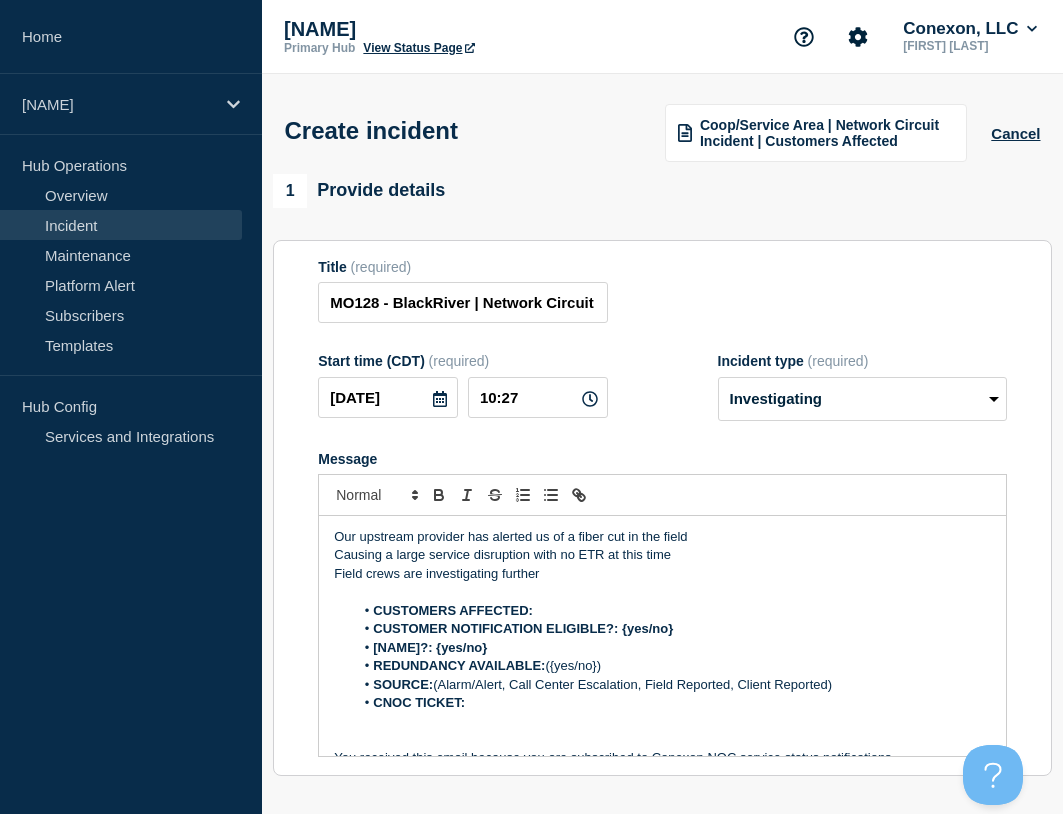 click on "Field crews are investigating further" at bounding box center (662, 574) 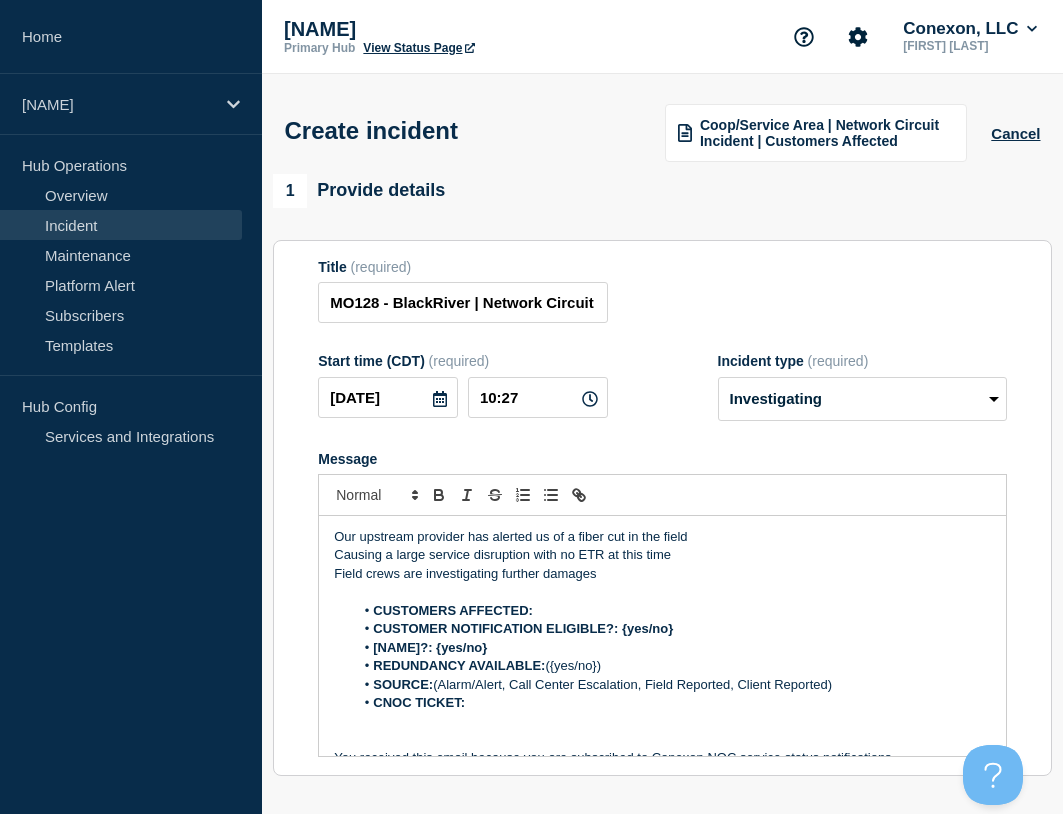 click on "CUSTOMERS AFFECTED:" at bounding box center (672, 611) 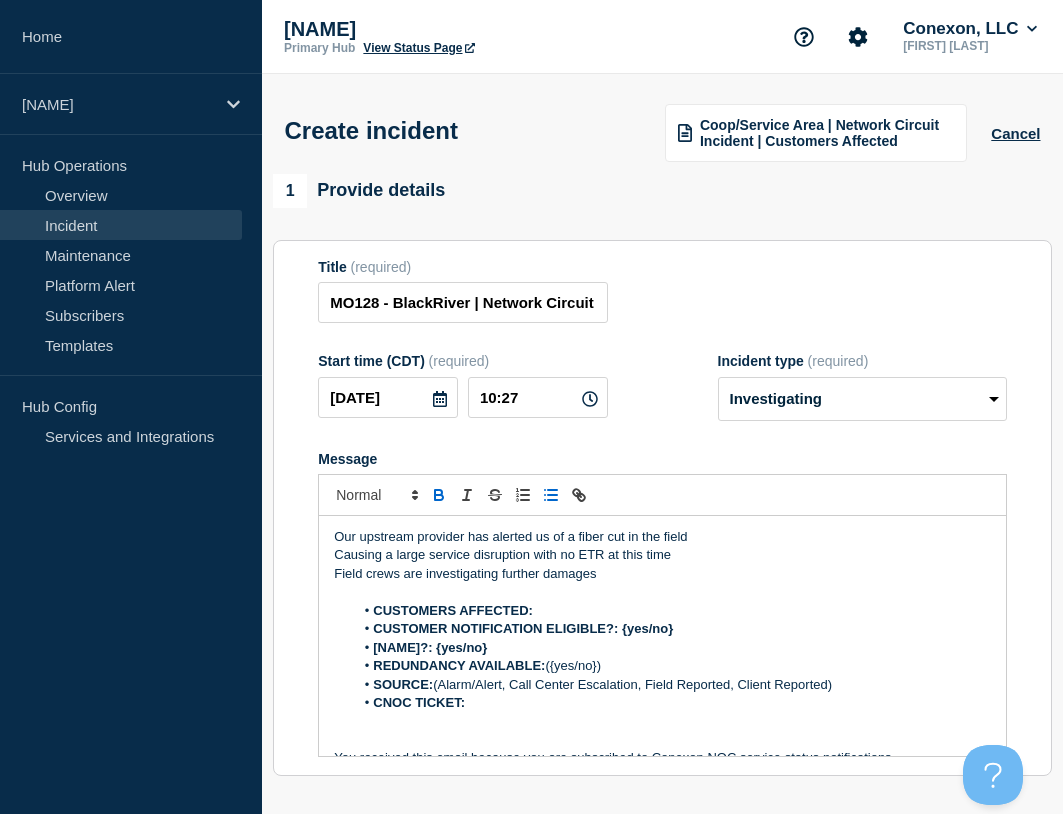 click on "CUSTOMERS AFFECTED:  ﻿" at bounding box center [672, 611] 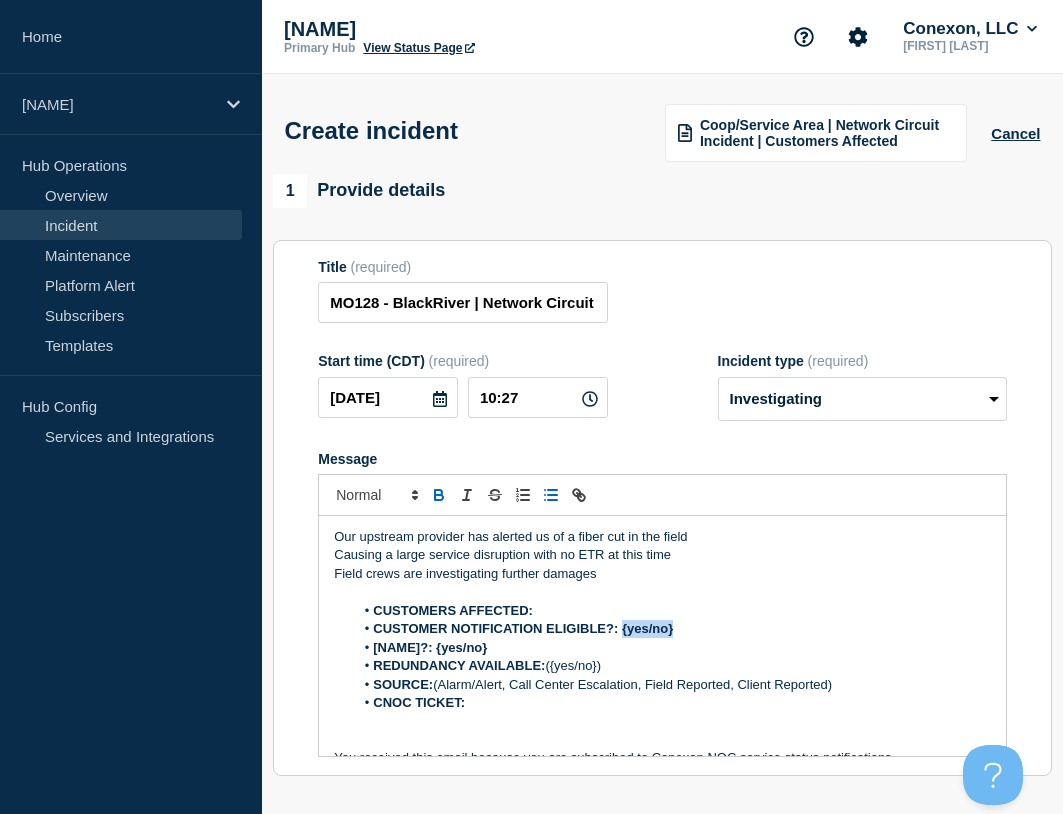 drag, startPoint x: 700, startPoint y: 632, endPoint x: 624, endPoint y: 635, distance: 76.05919 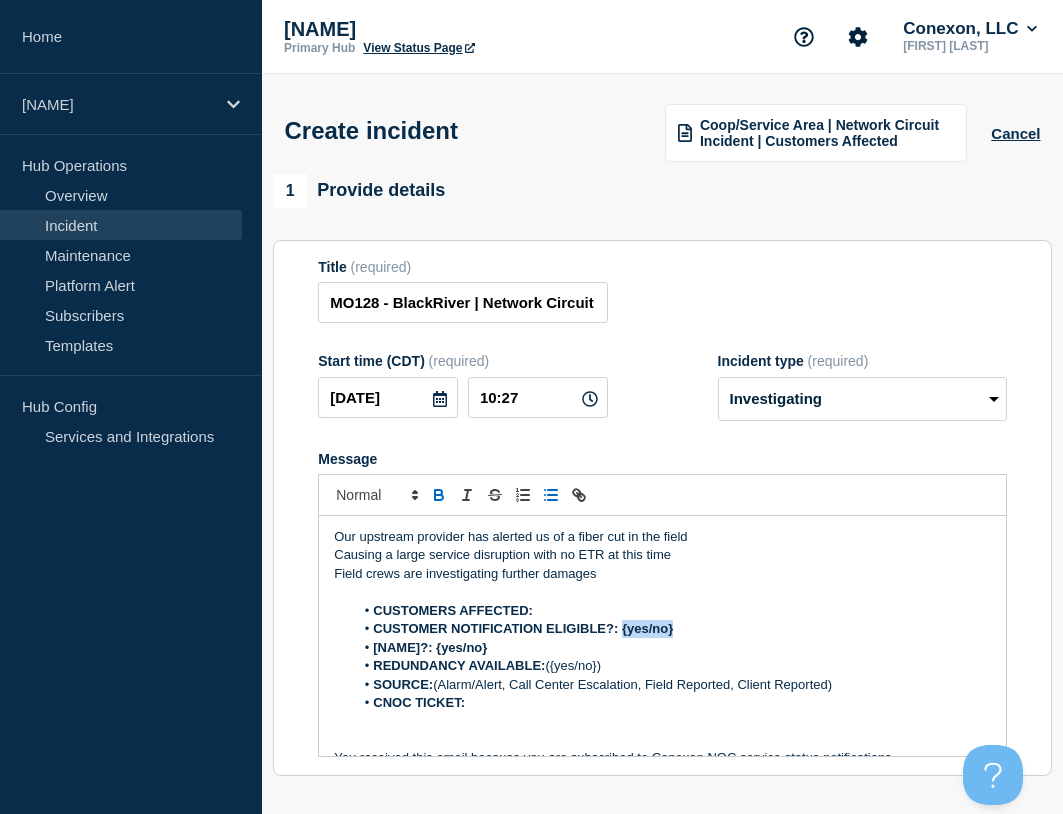 click on "CUSTOMER NOTIFICATION ELIGIBLE?: {yes/no}" at bounding box center [672, 629] 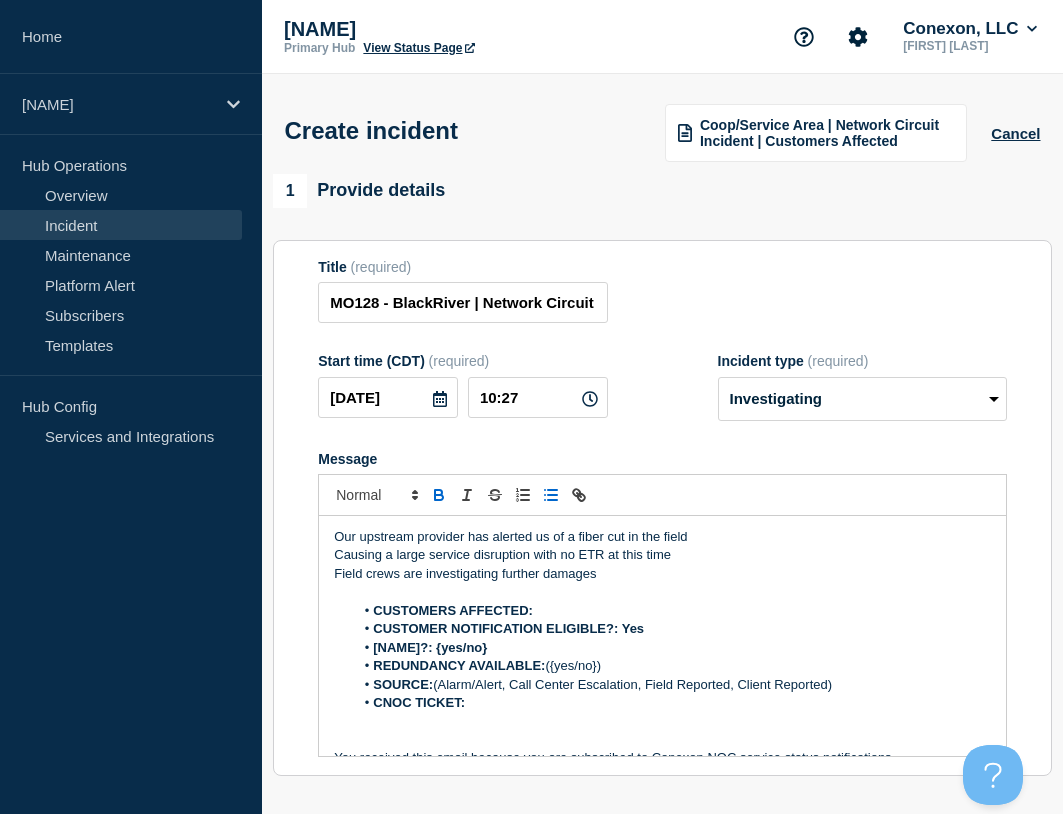drag, startPoint x: 737, startPoint y: 659, endPoint x: 652, endPoint y: 652, distance: 85.28775 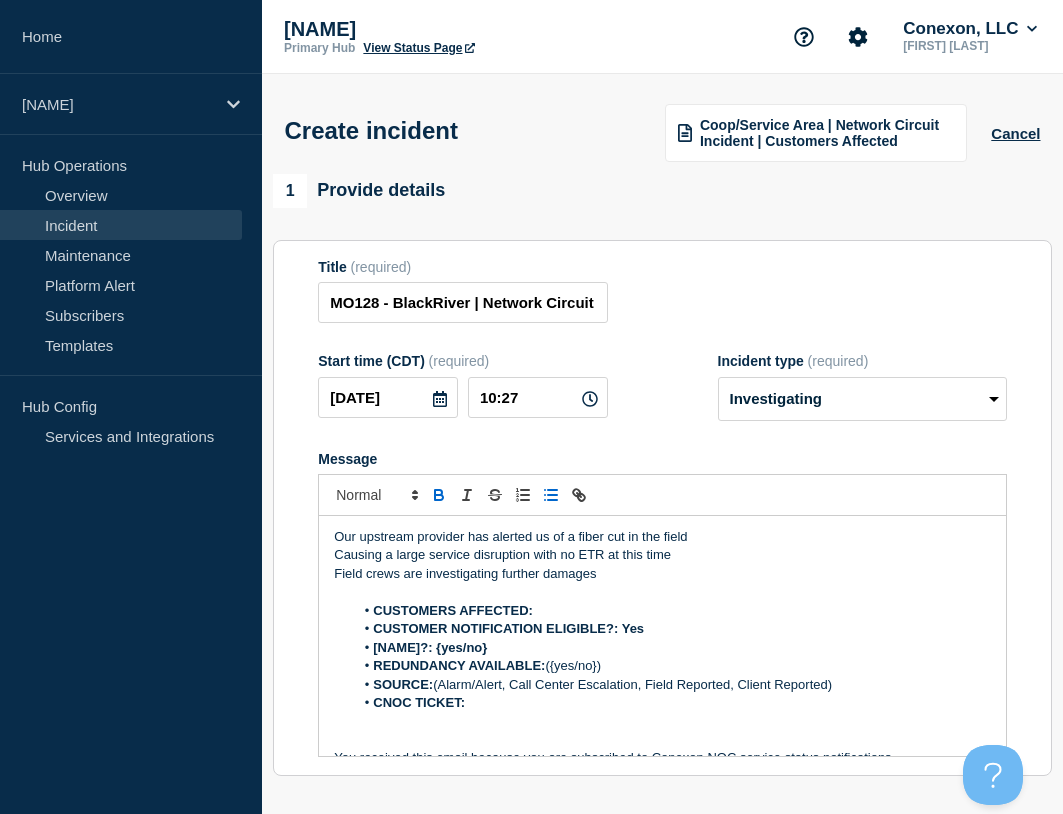 click on "[NAME]?: {yes/no}" at bounding box center [672, 648] 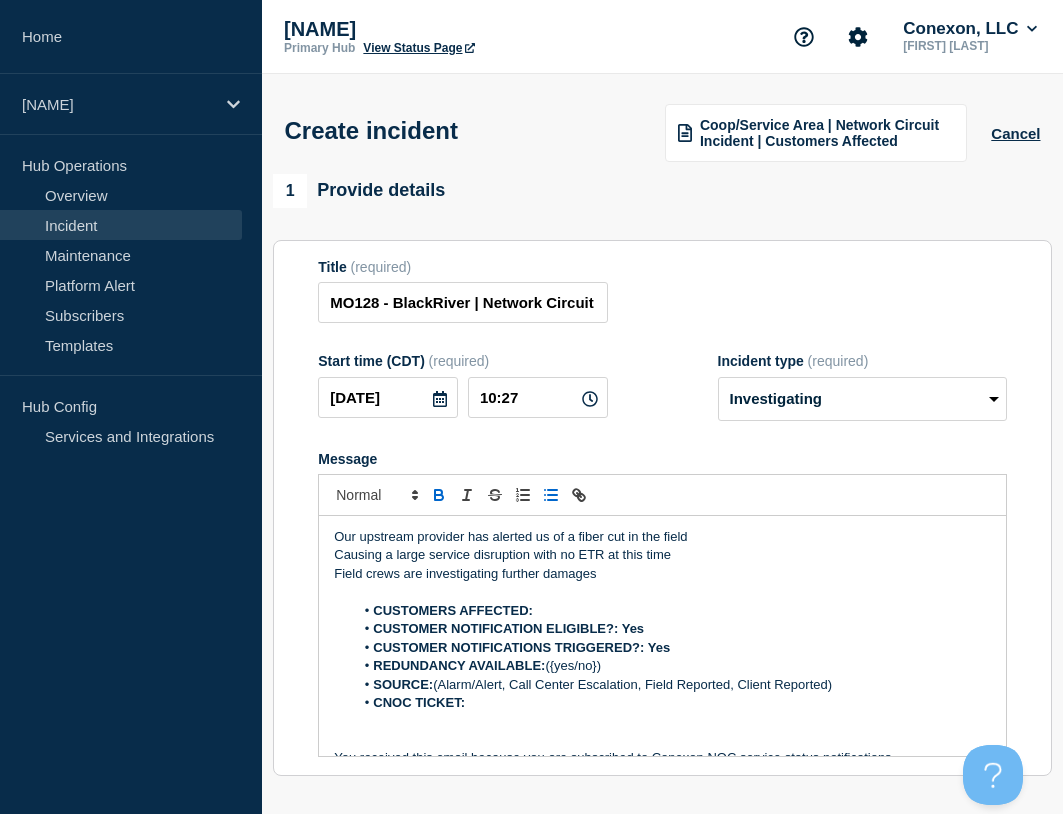 click on "CUSTOMERS AFFECTED:" at bounding box center (672, 611) 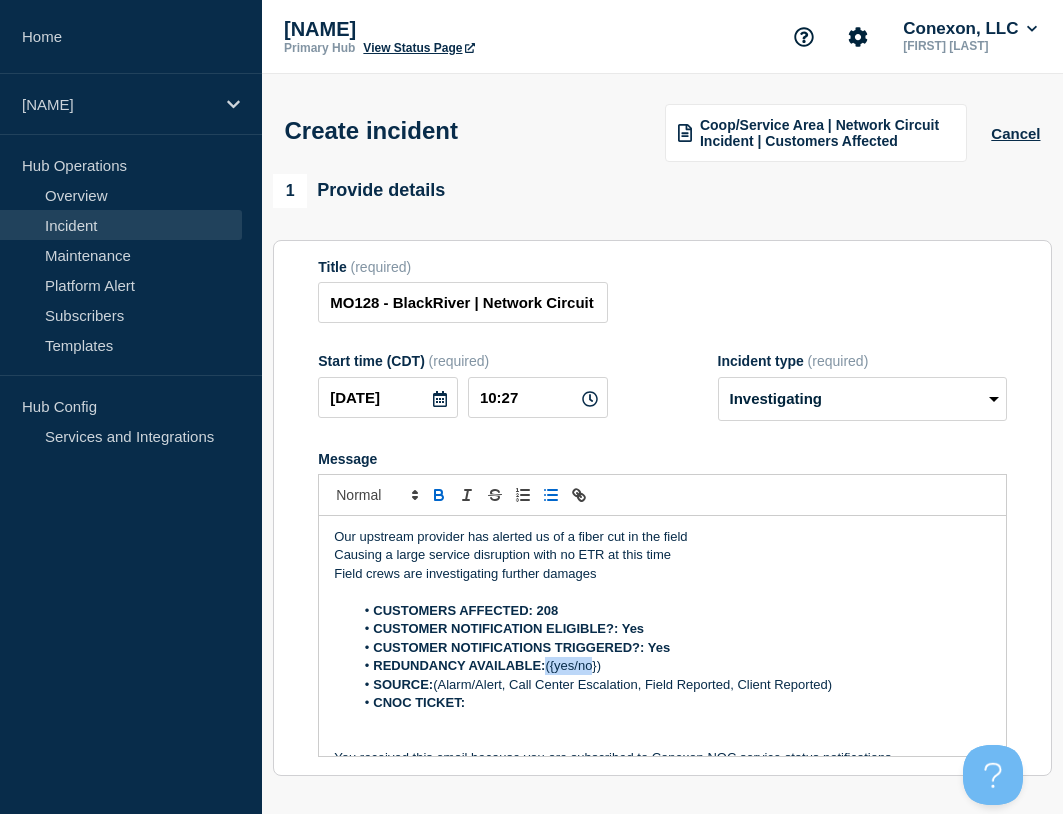 drag, startPoint x: 610, startPoint y: 672, endPoint x: 550, endPoint y: 669, distance: 60.074955 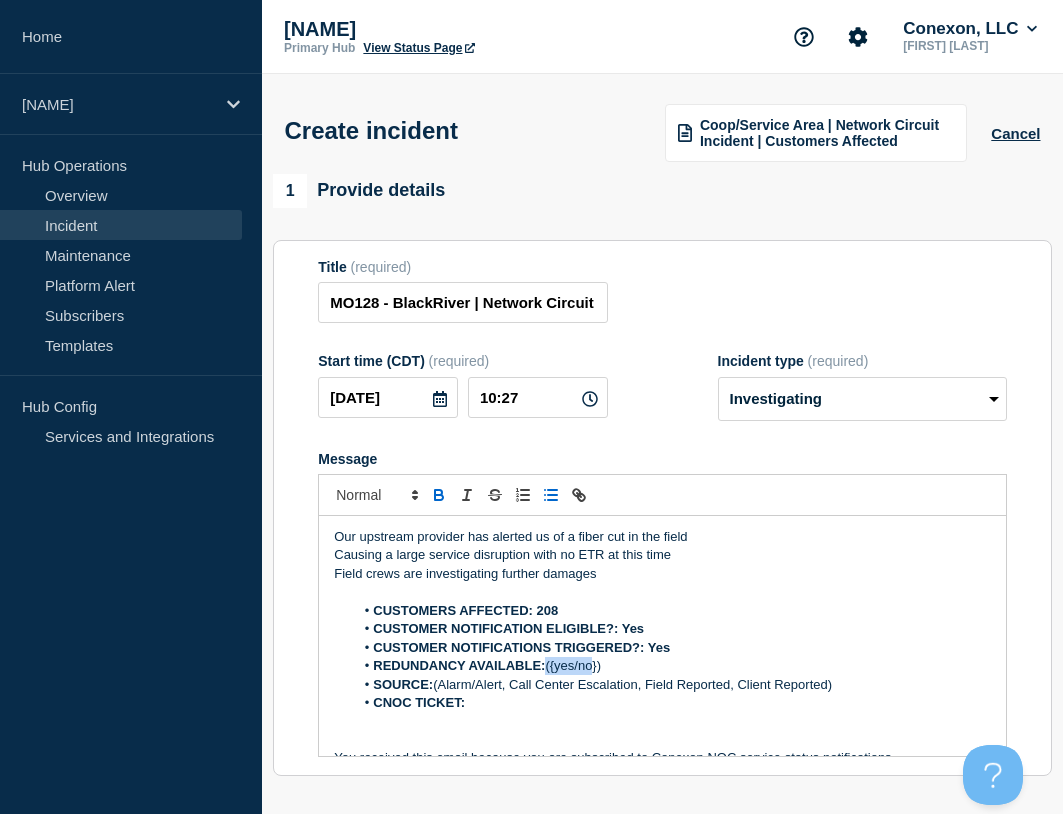 click on "REDUNDANCY AVAILABLE:  (Yes/No)" at bounding box center [672, 666] 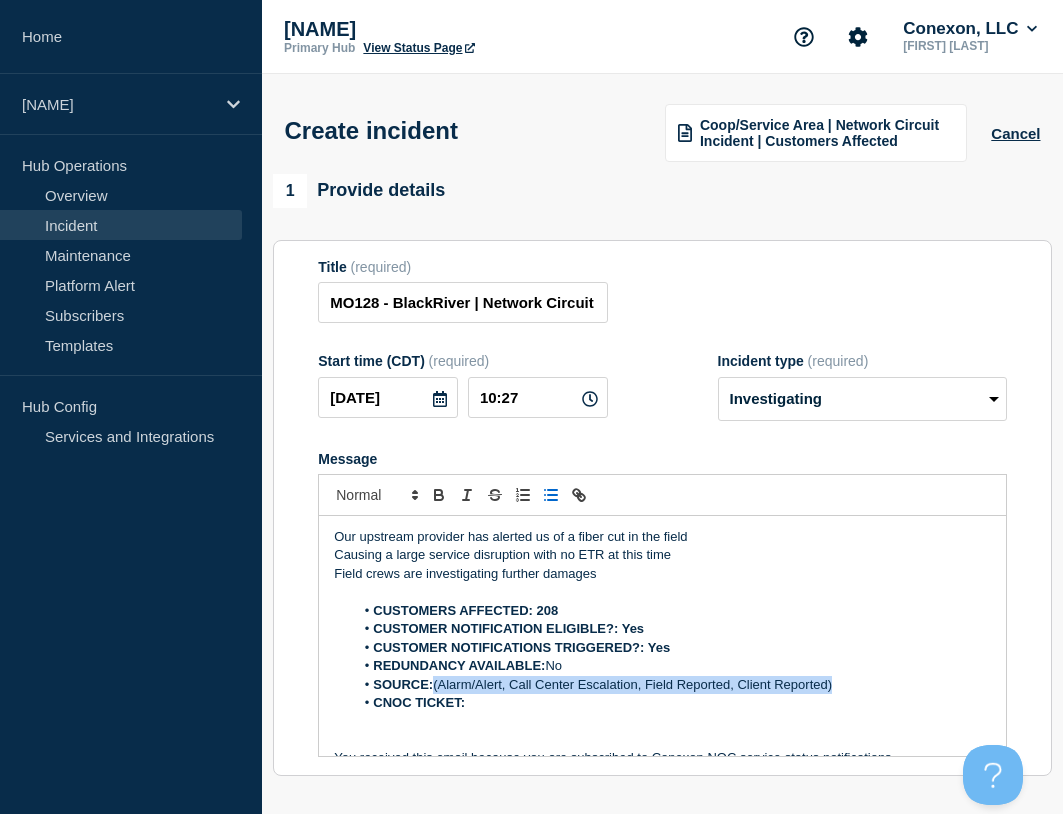 drag, startPoint x: 437, startPoint y: 686, endPoint x: 889, endPoint y: 691, distance: 452.02765 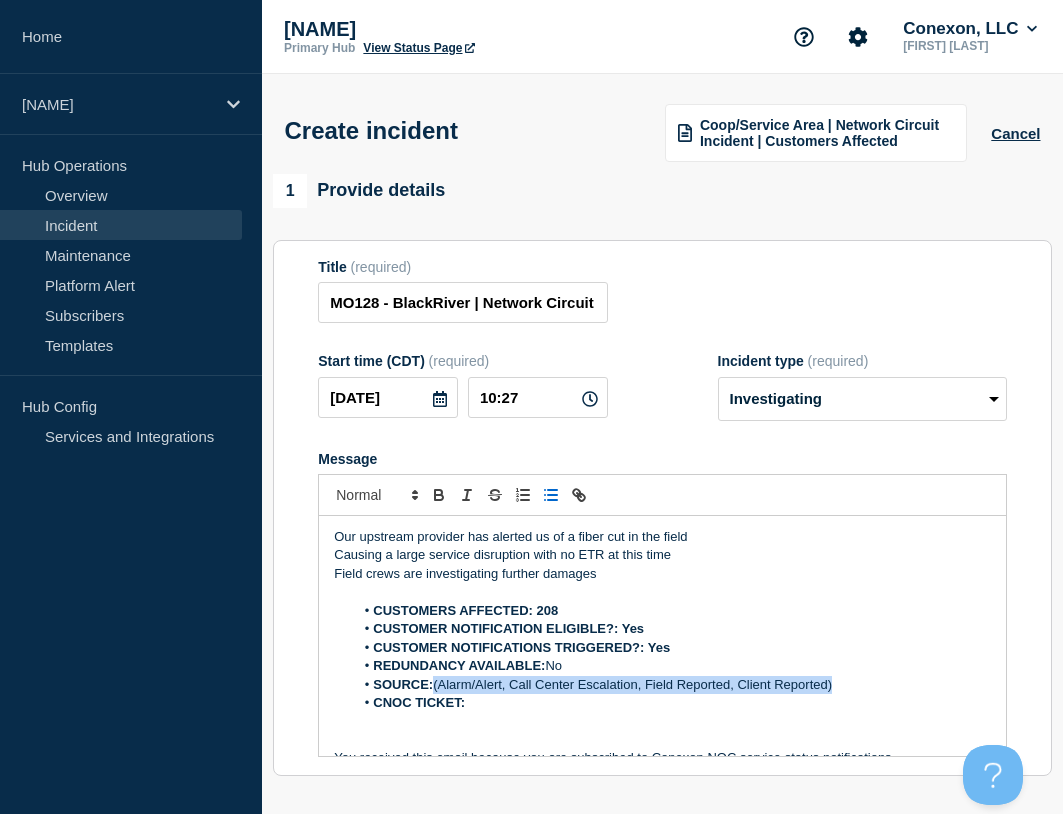 click on "SOURCE: (Alarm/Alert, Call Center Escalation, Field Reported, Client Reported)" at bounding box center [672, 685] 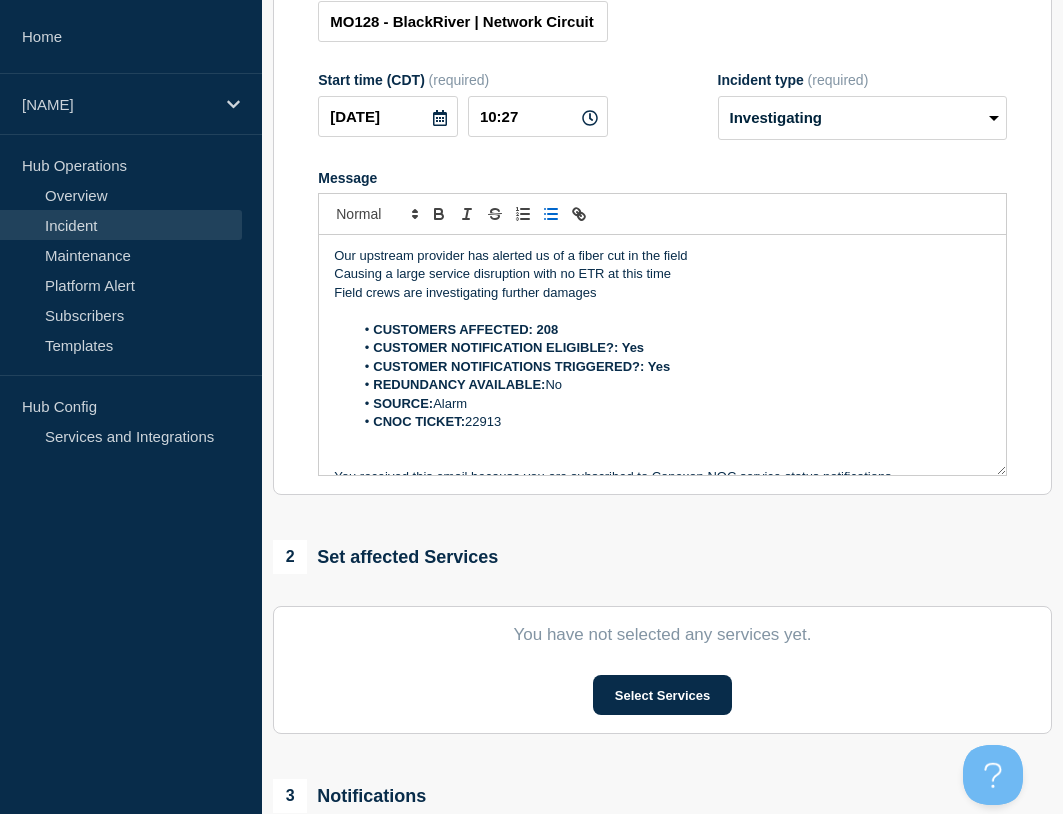 scroll, scrollTop: 300, scrollLeft: 0, axis: vertical 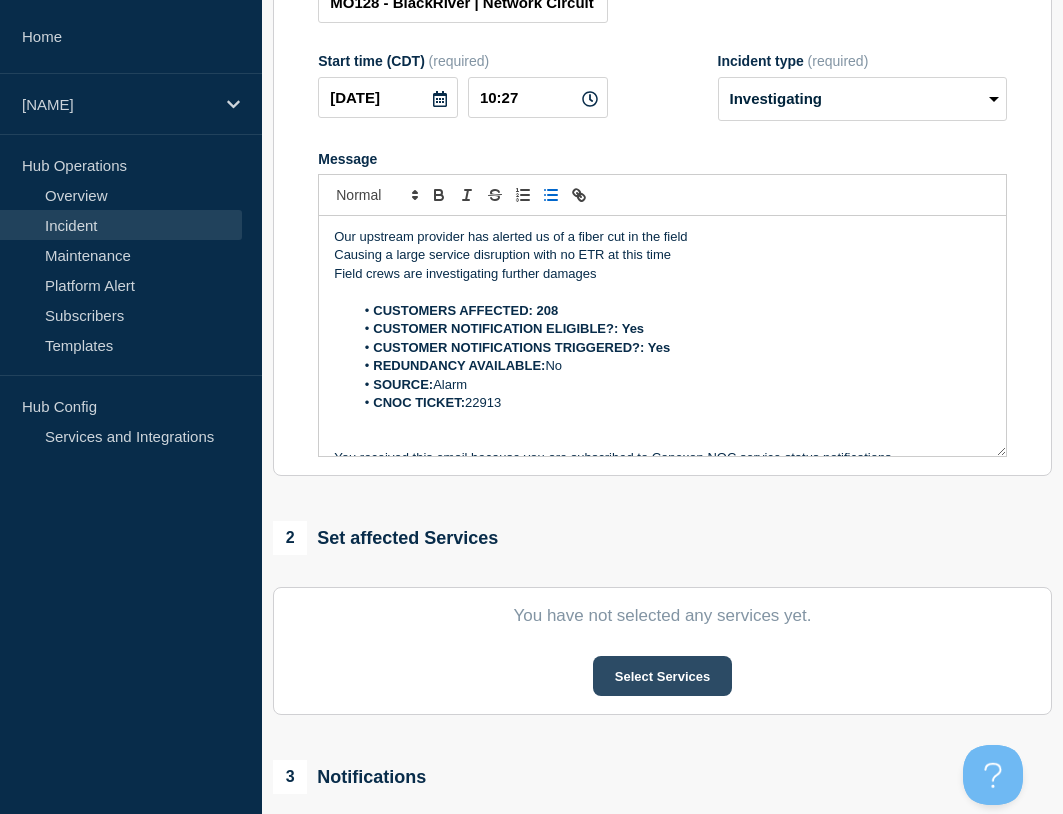 click on "Select Services" at bounding box center [662, 676] 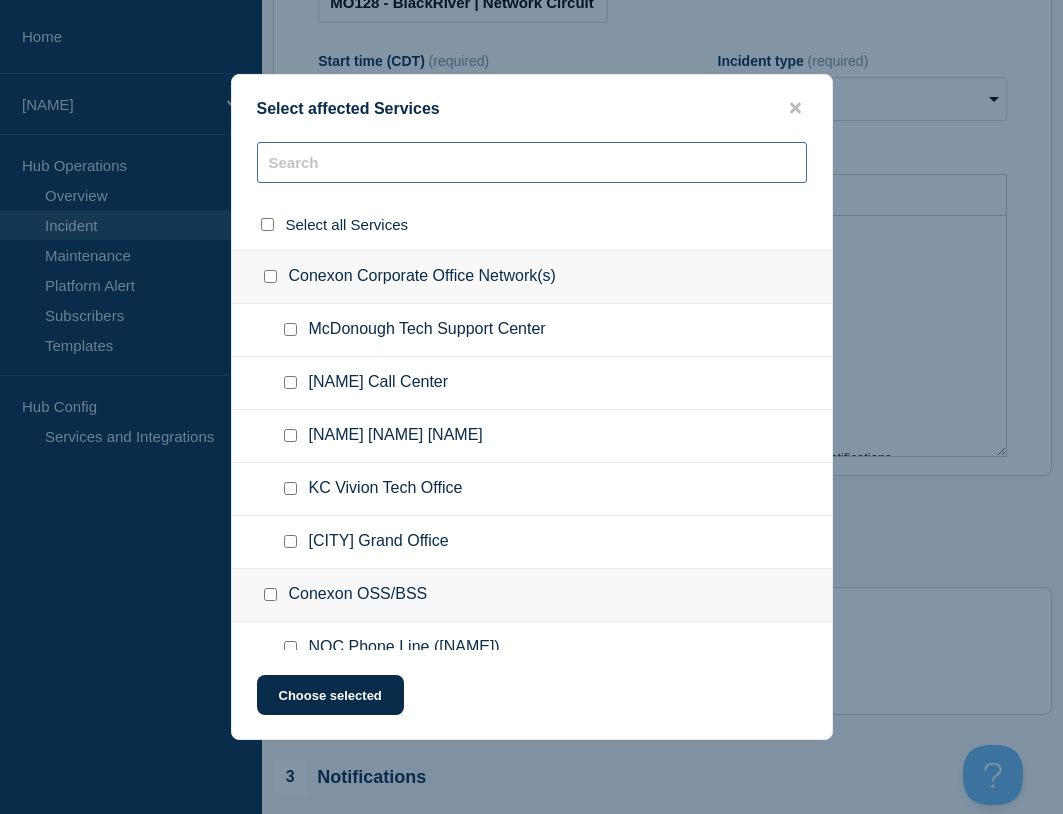 click at bounding box center [532, 162] 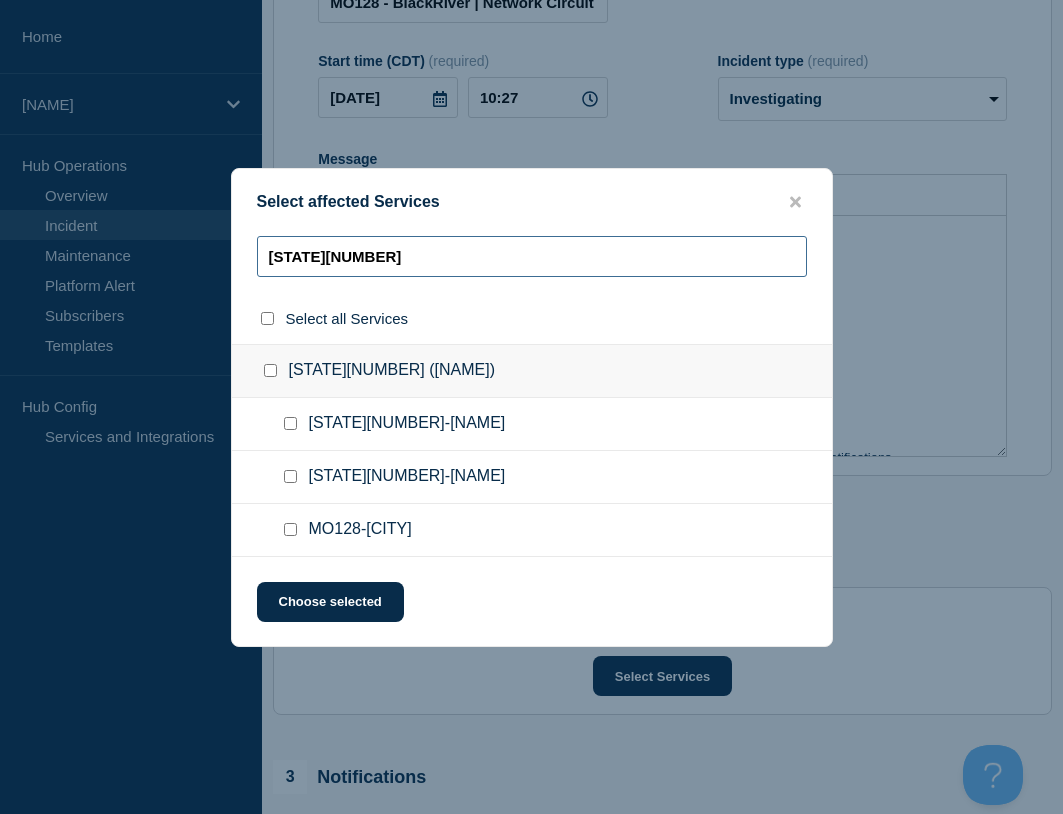 type on "[STATE][NUMBER]" 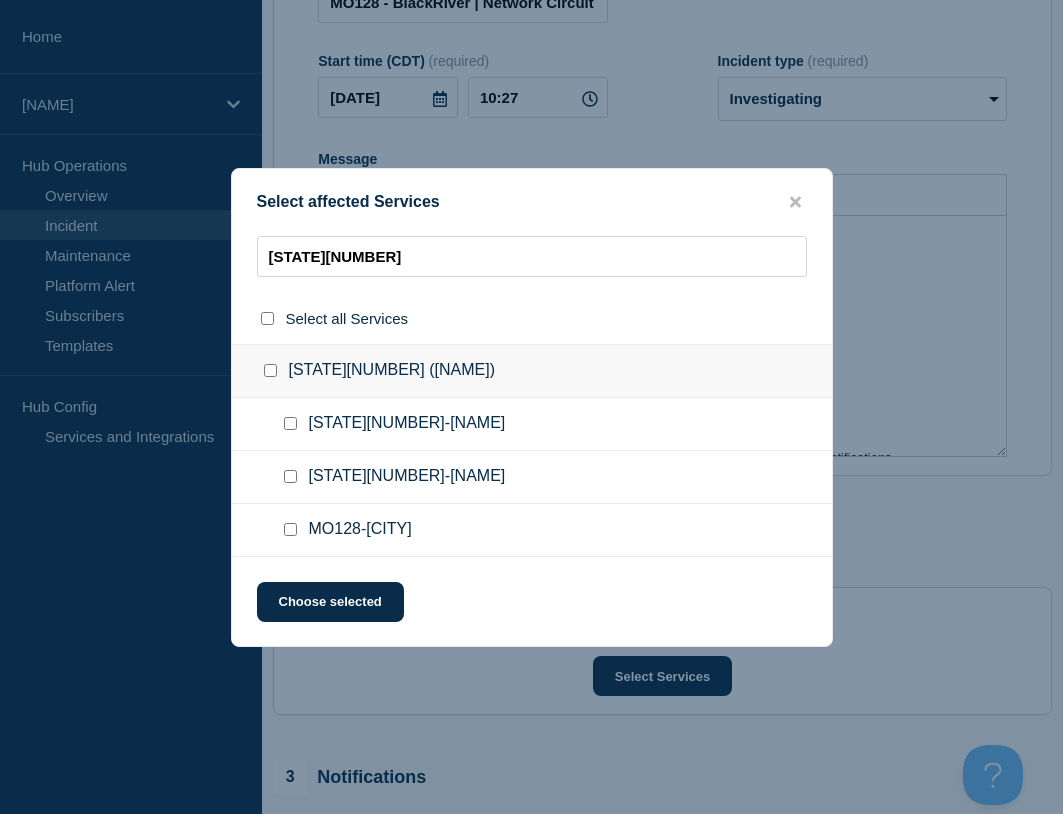 click at bounding box center (270, 370) 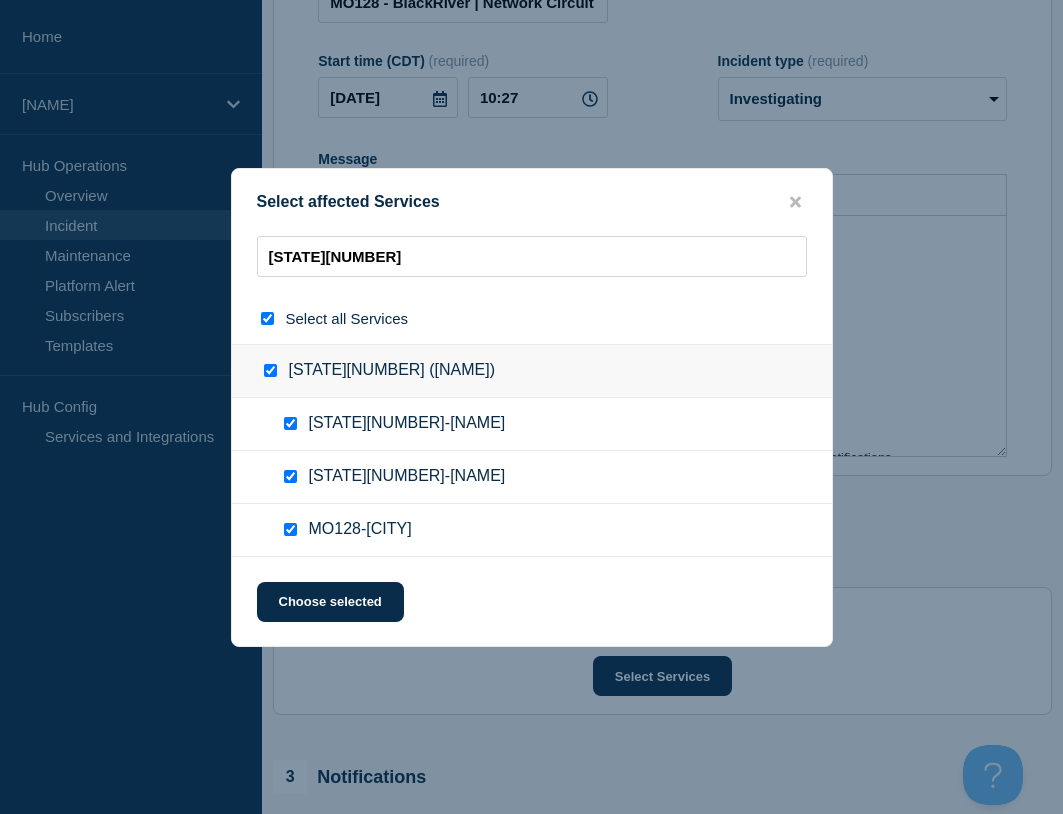 checkbox on "true" 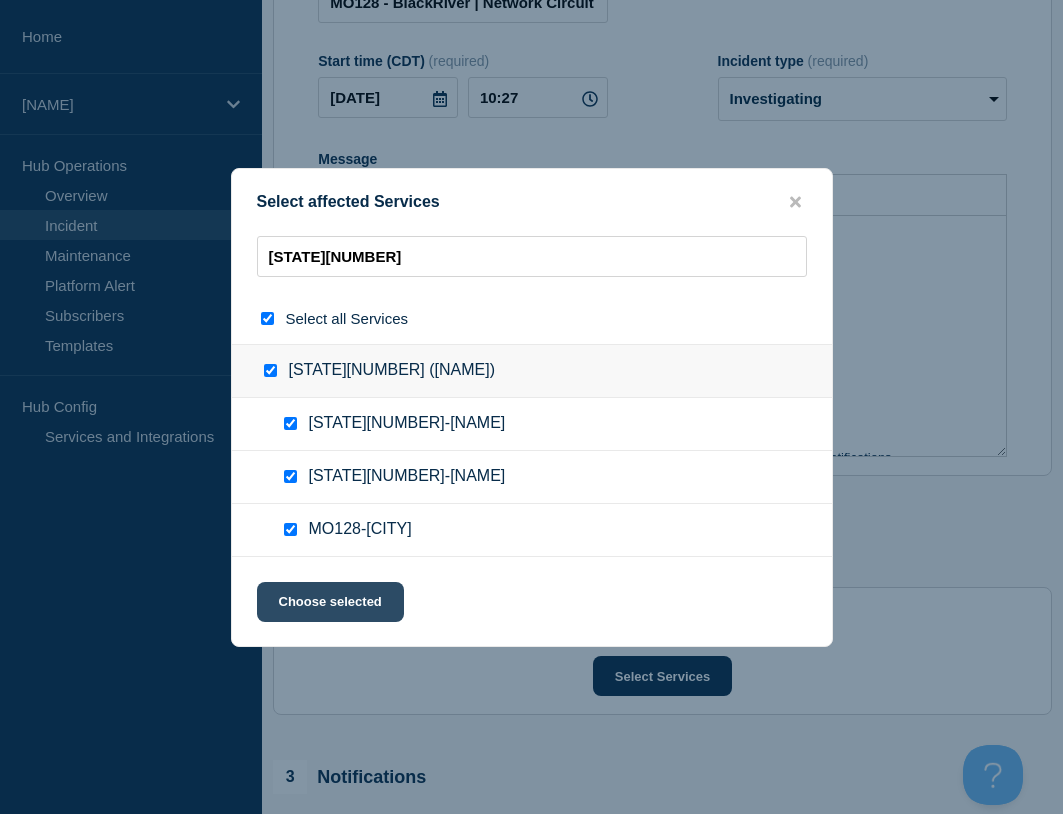 click on "Choose selected" 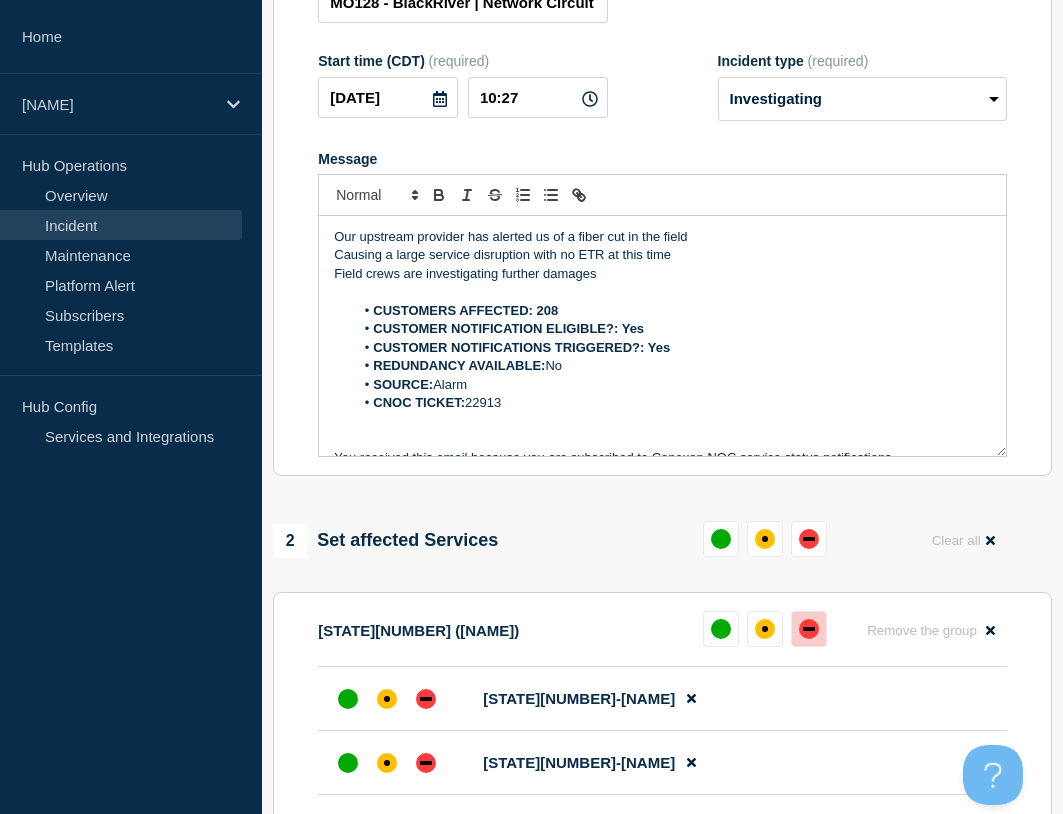 click at bounding box center (809, 629) 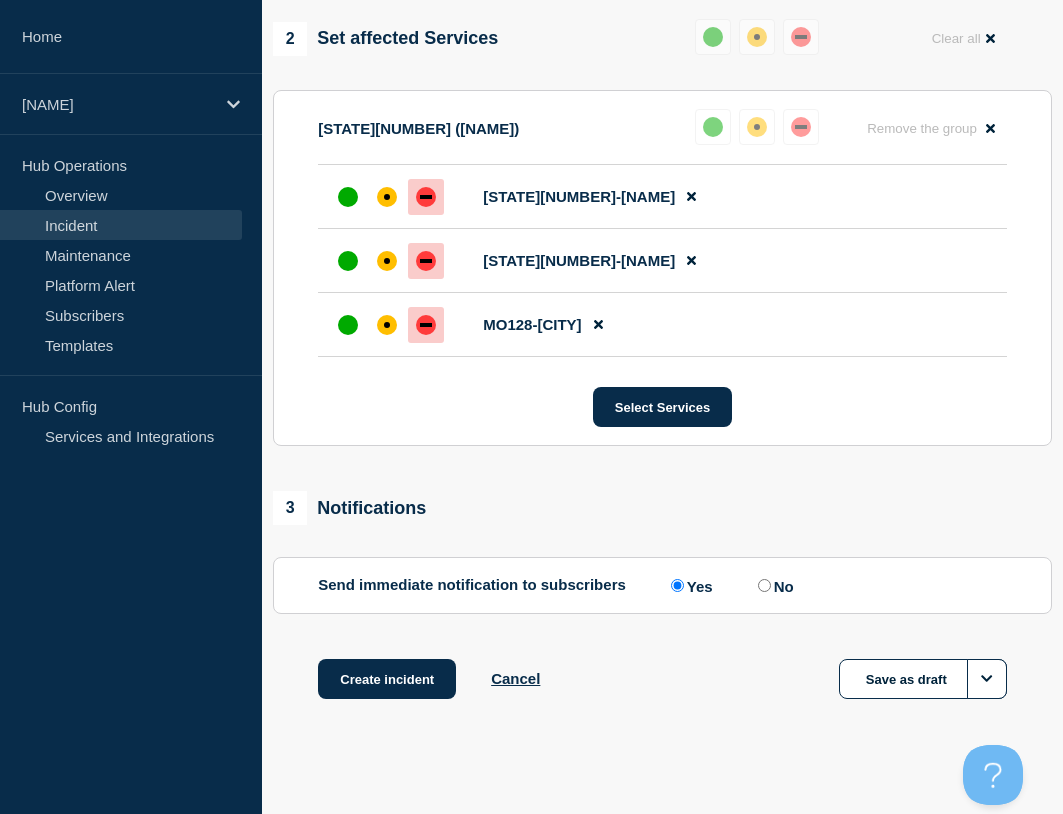 scroll, scrollTop: 820, scrollLeft: 0, axis: vertical 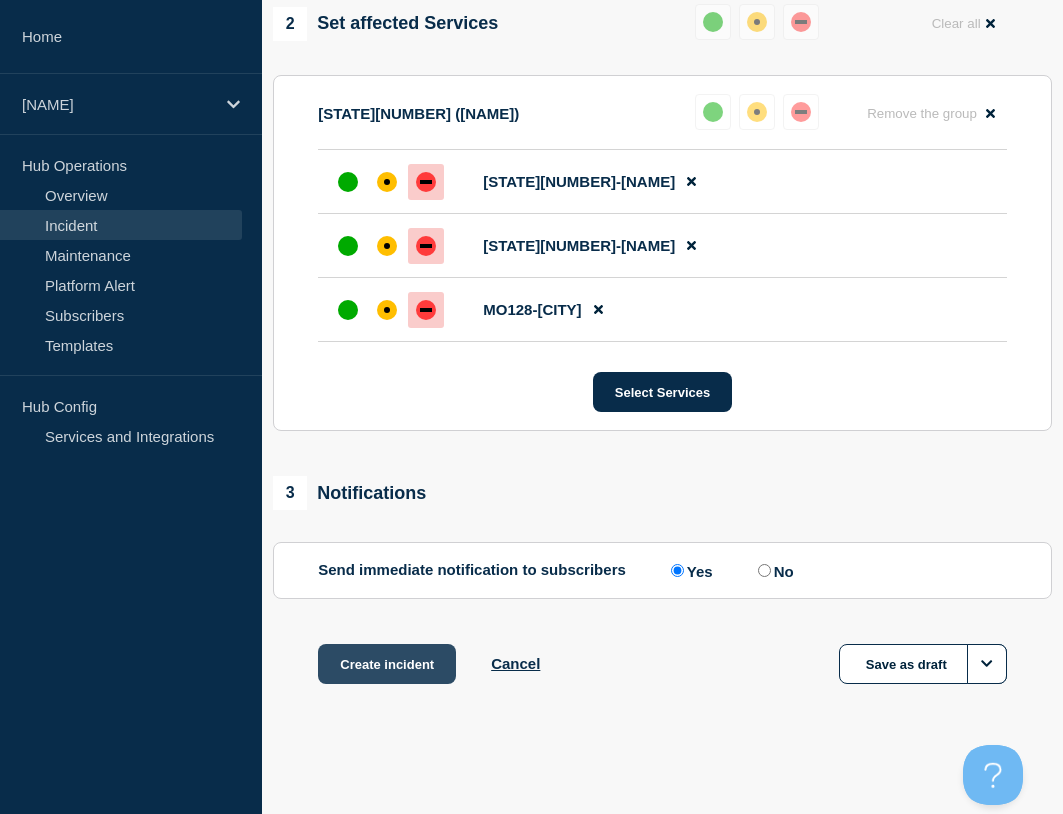 click on "Create incident" at bounding box center (387, 664) 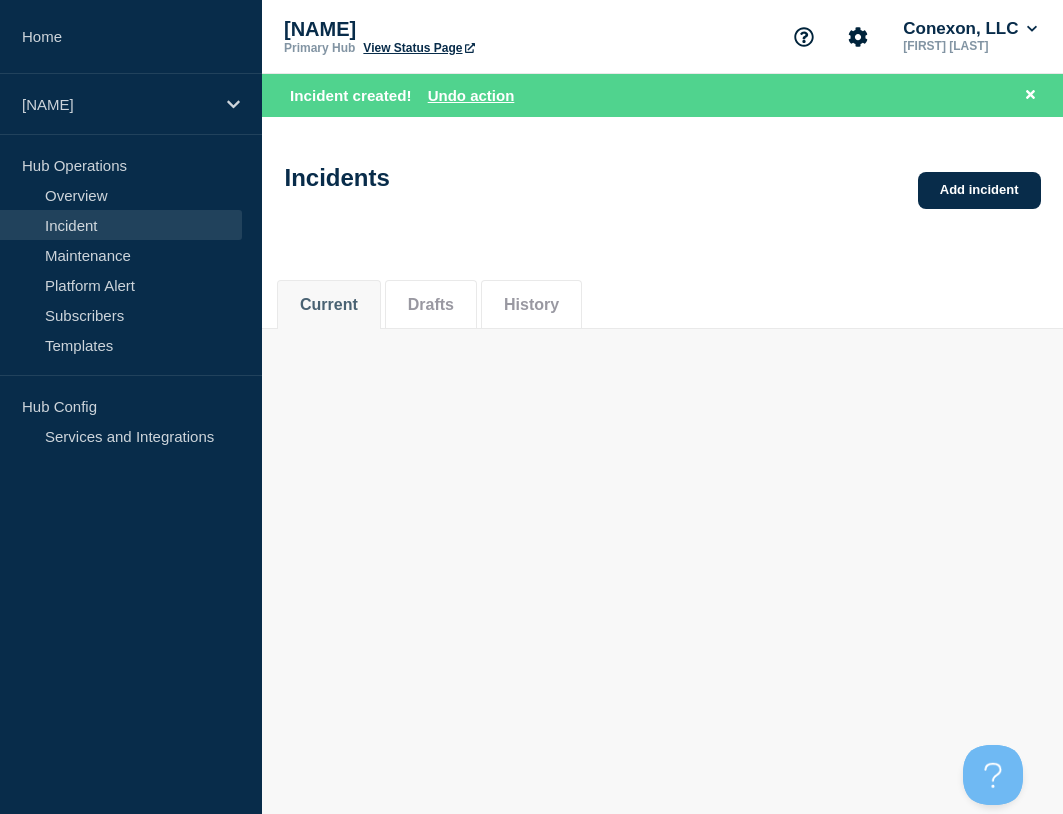 scroll, scrollTop: 0, scrollLeft: 0, axis: both 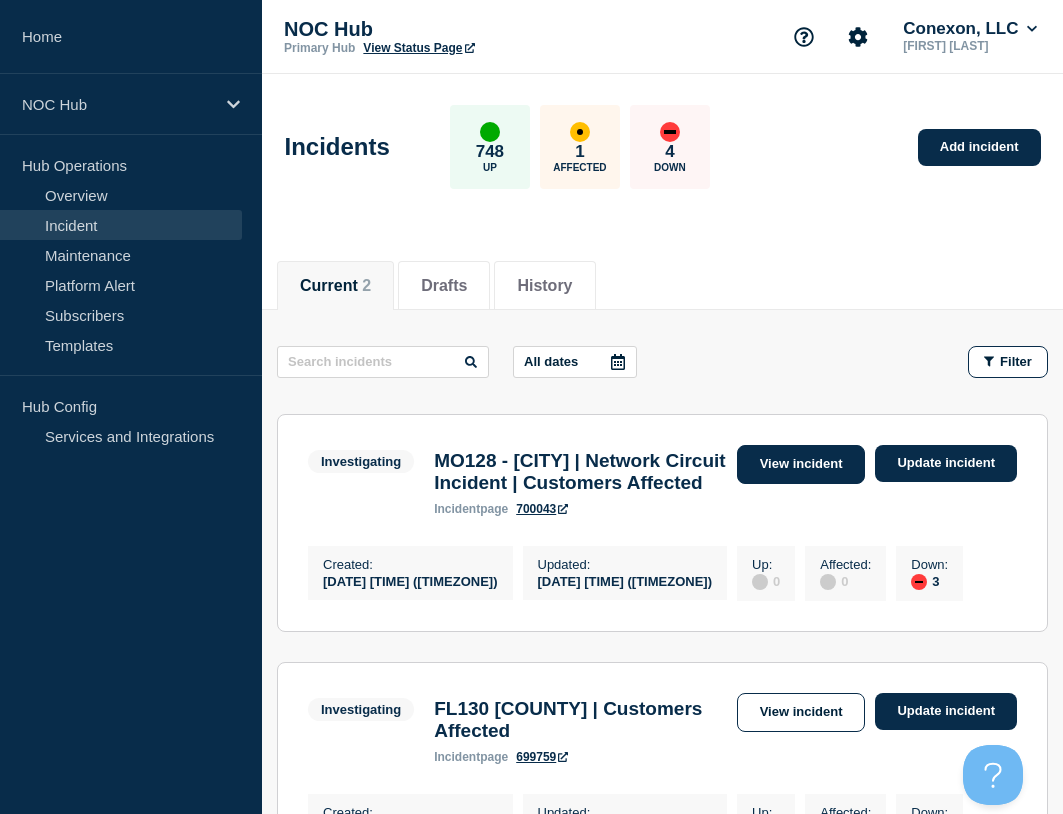 click on "View incident" at bounding box center (801, 464) 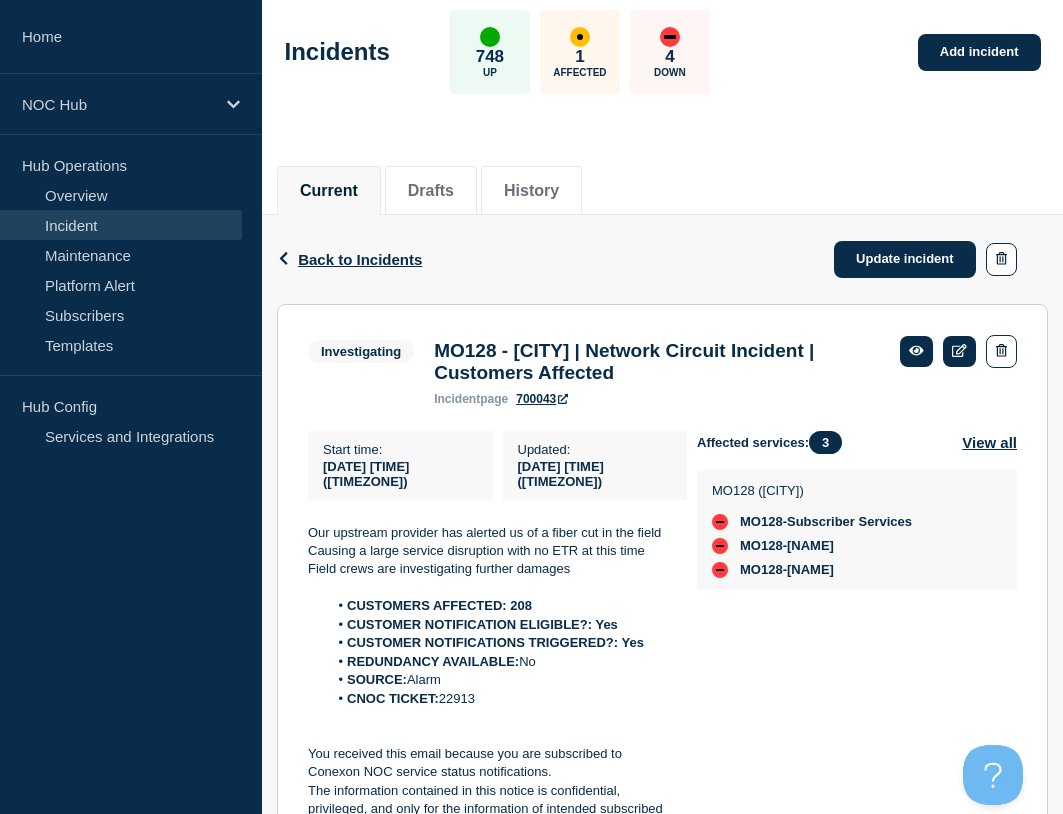 scroll, scrollTop: 100, scrollLeft: 0, axis: vertical 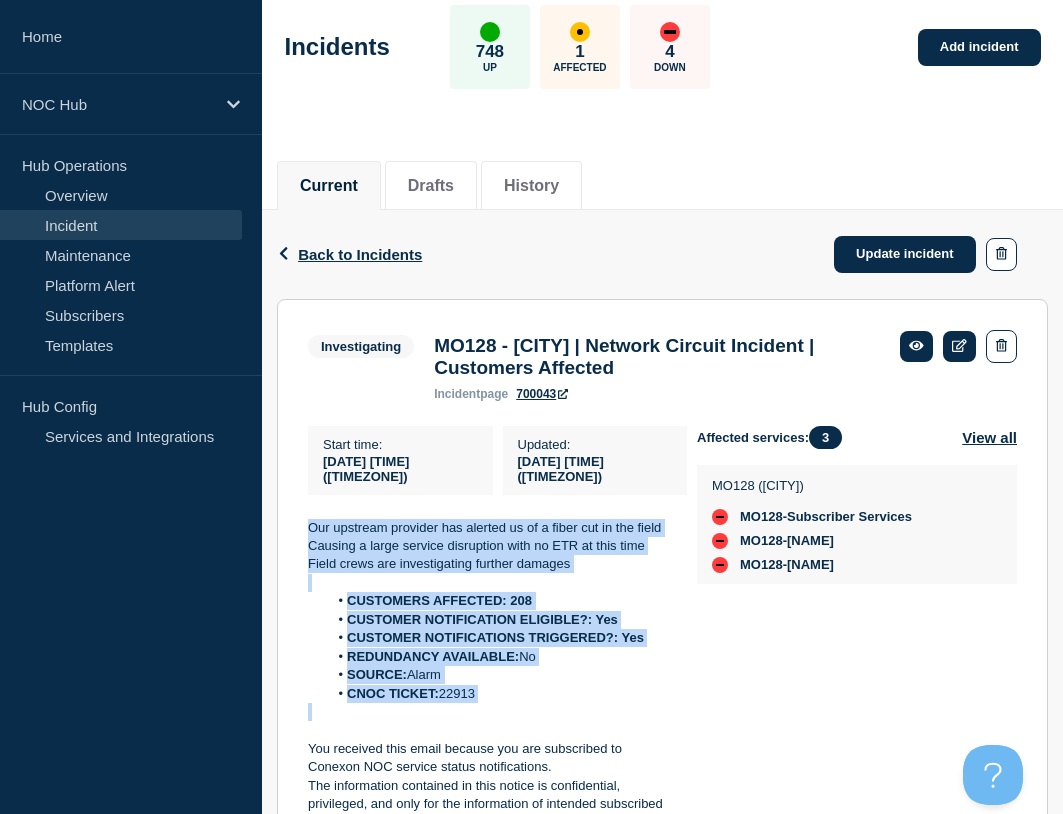 drag, startPoint x: 498, startPoint y: 727, endPoint x: 309, endPoint y: 539, distance: 266.5802 